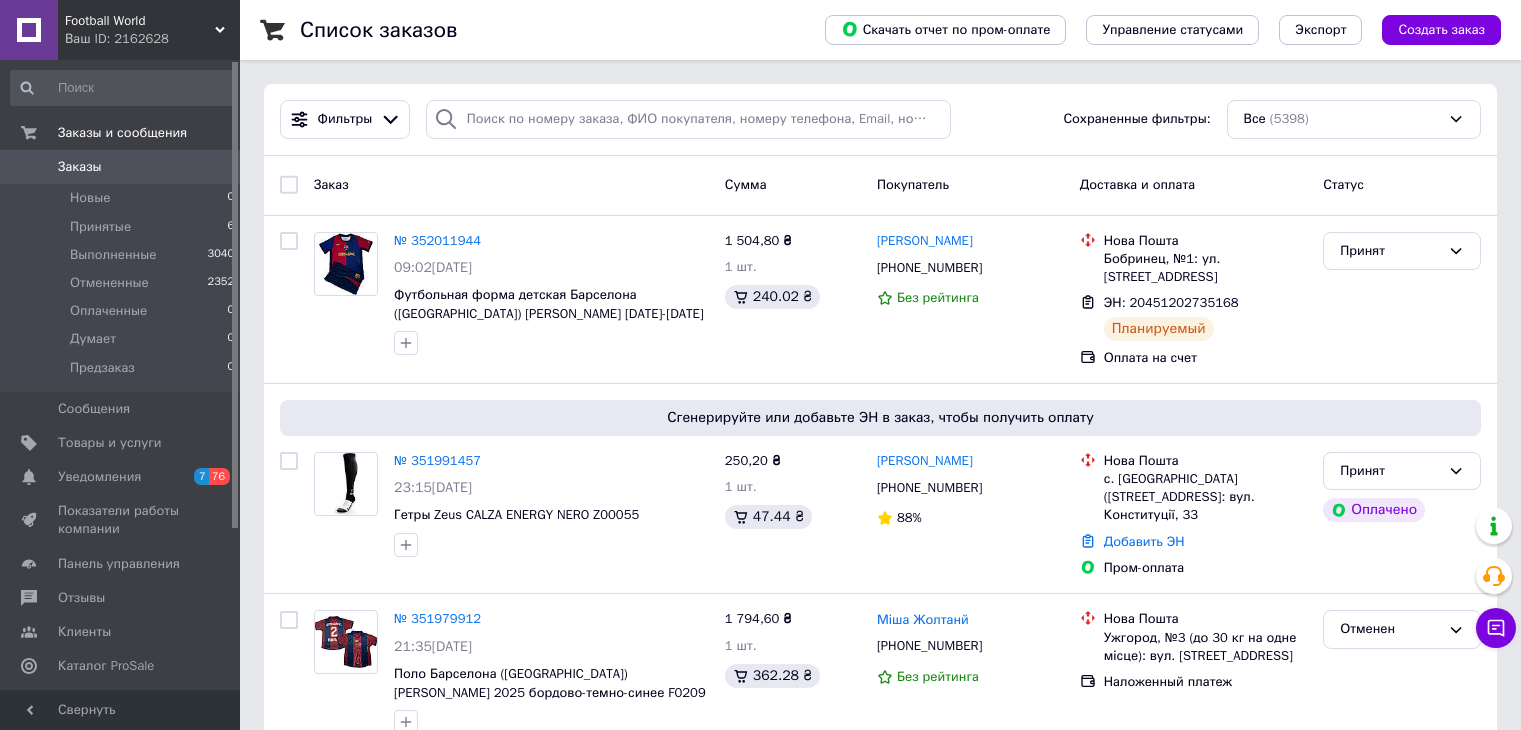scroll, scrollTop: 0, scrollLeft: 0, axis: both 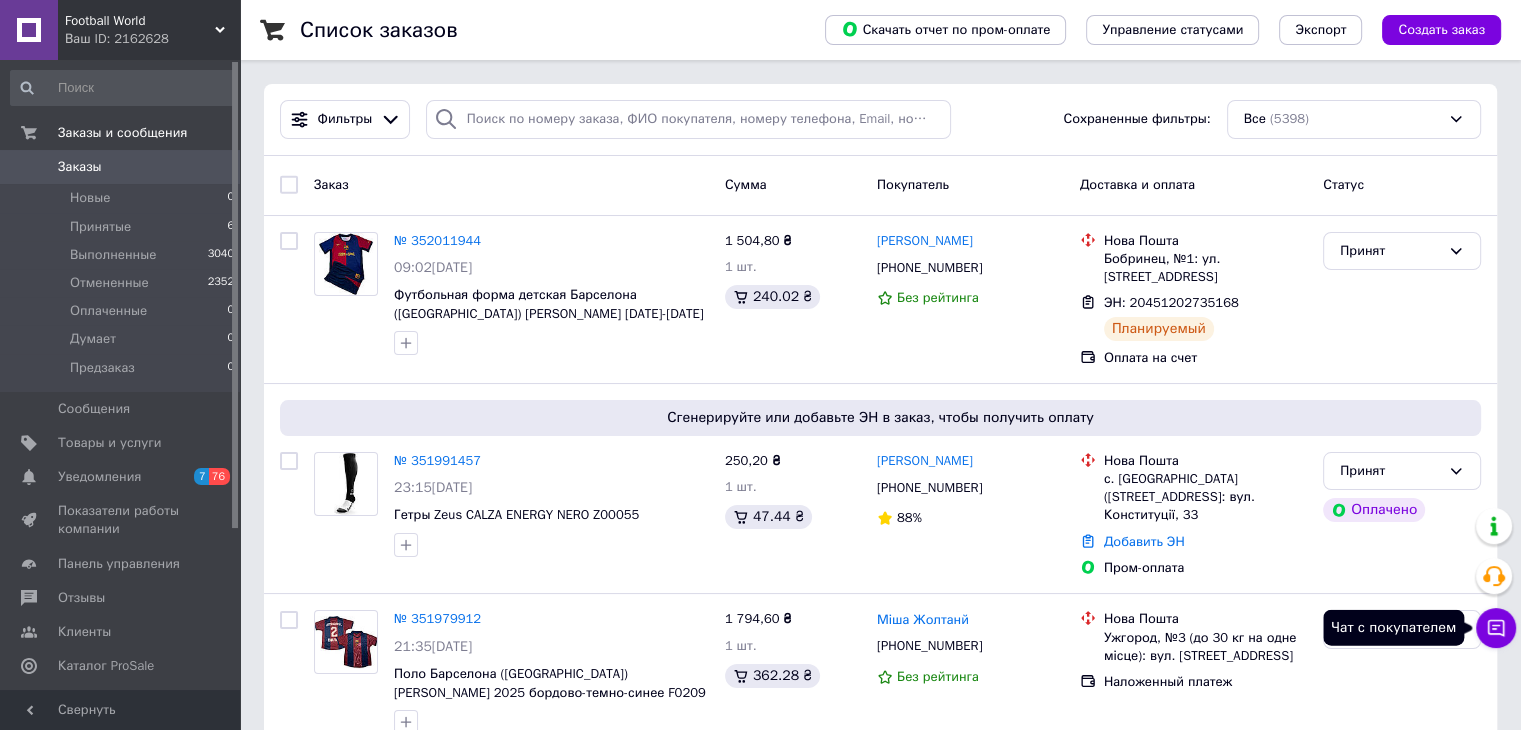 click 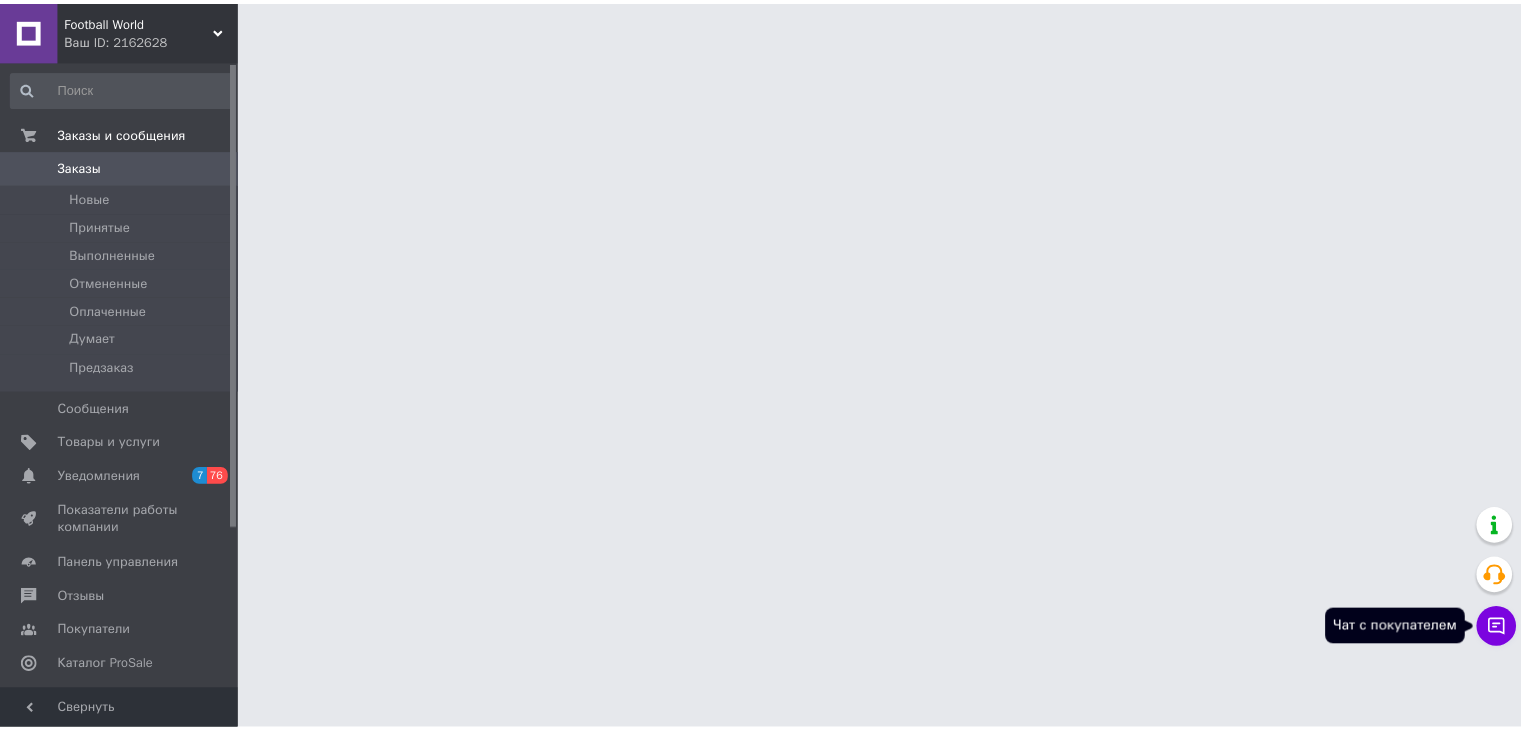scroll, scrollTop: 0, scrollLeft: 0, axis: both 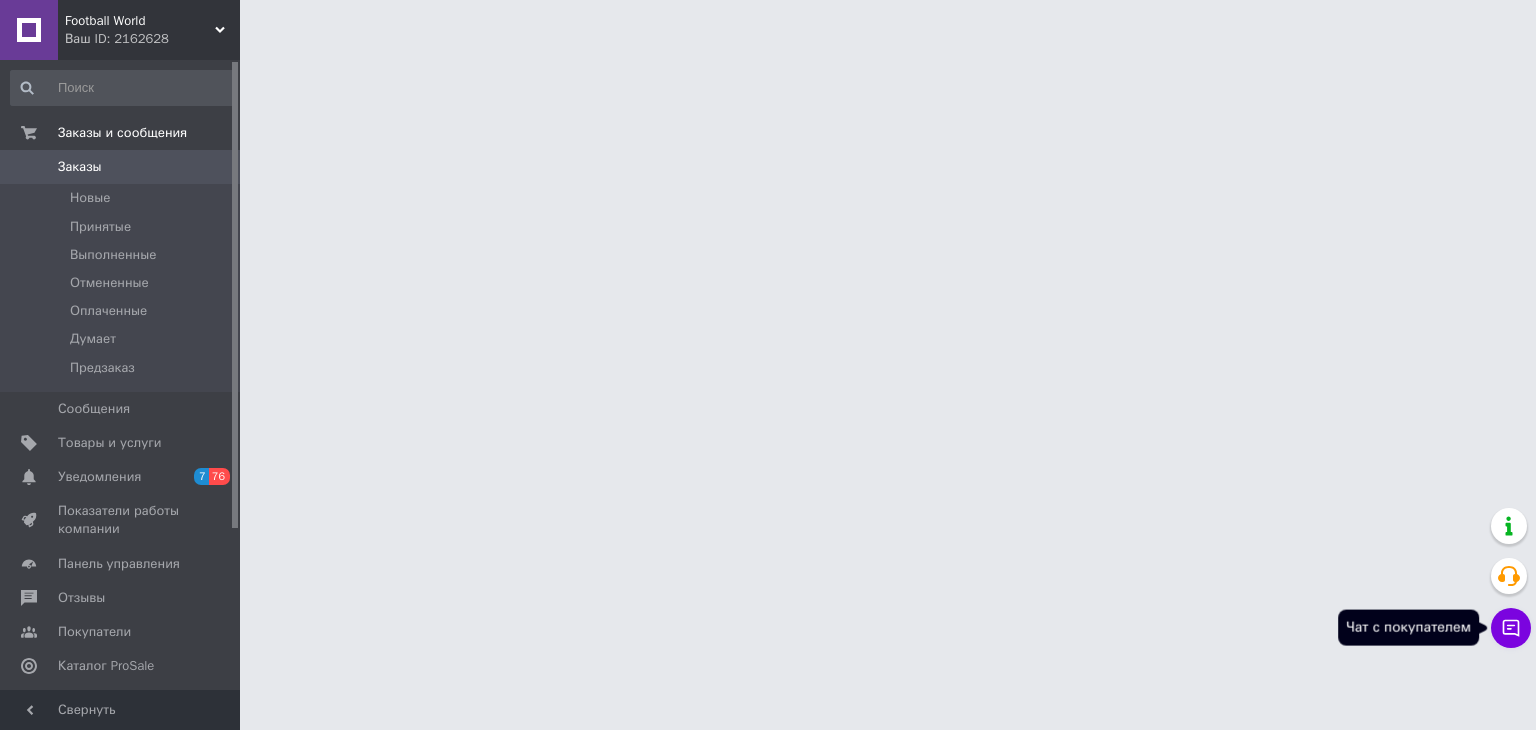 click 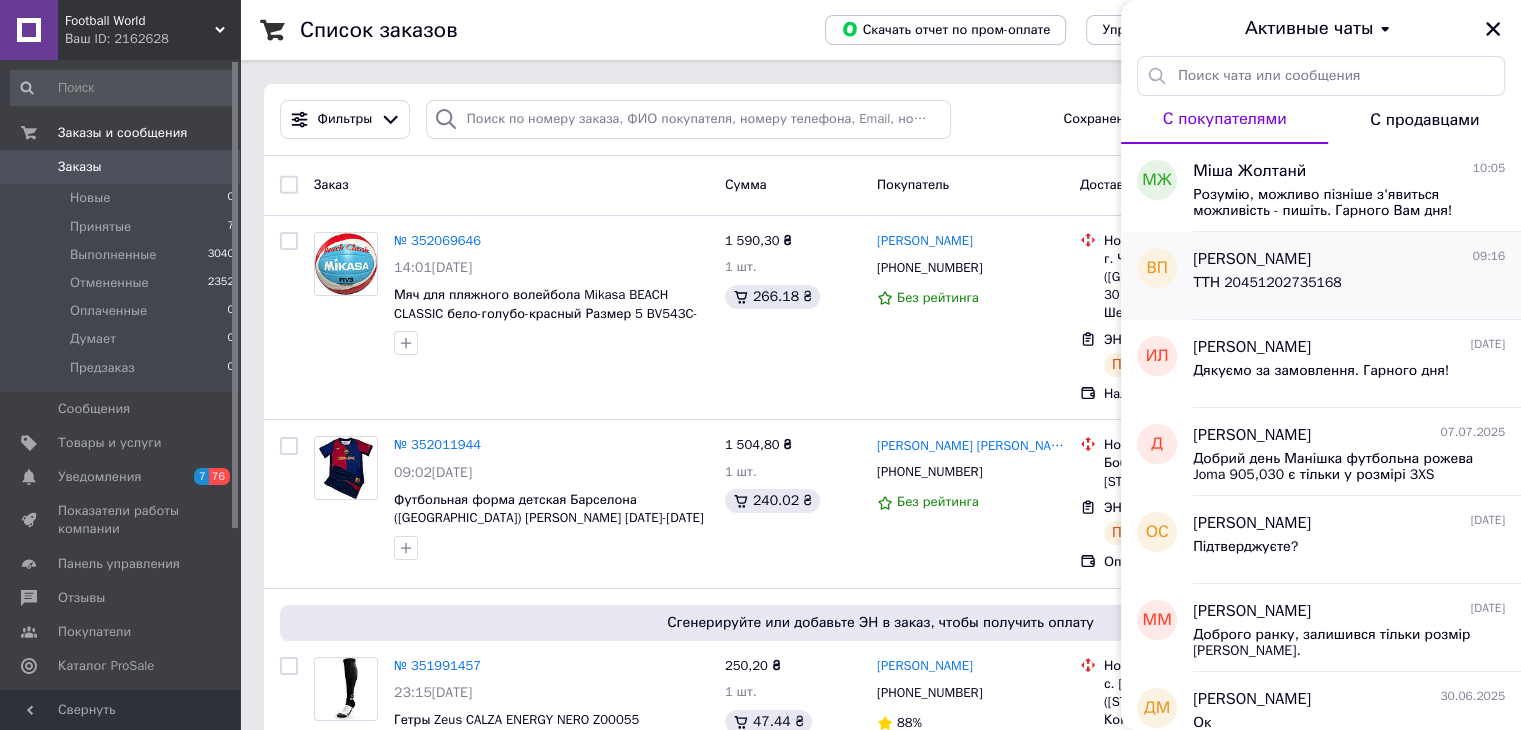 click on "[PERSON_NAME] 09:16" at bounding box center (1349, 259) 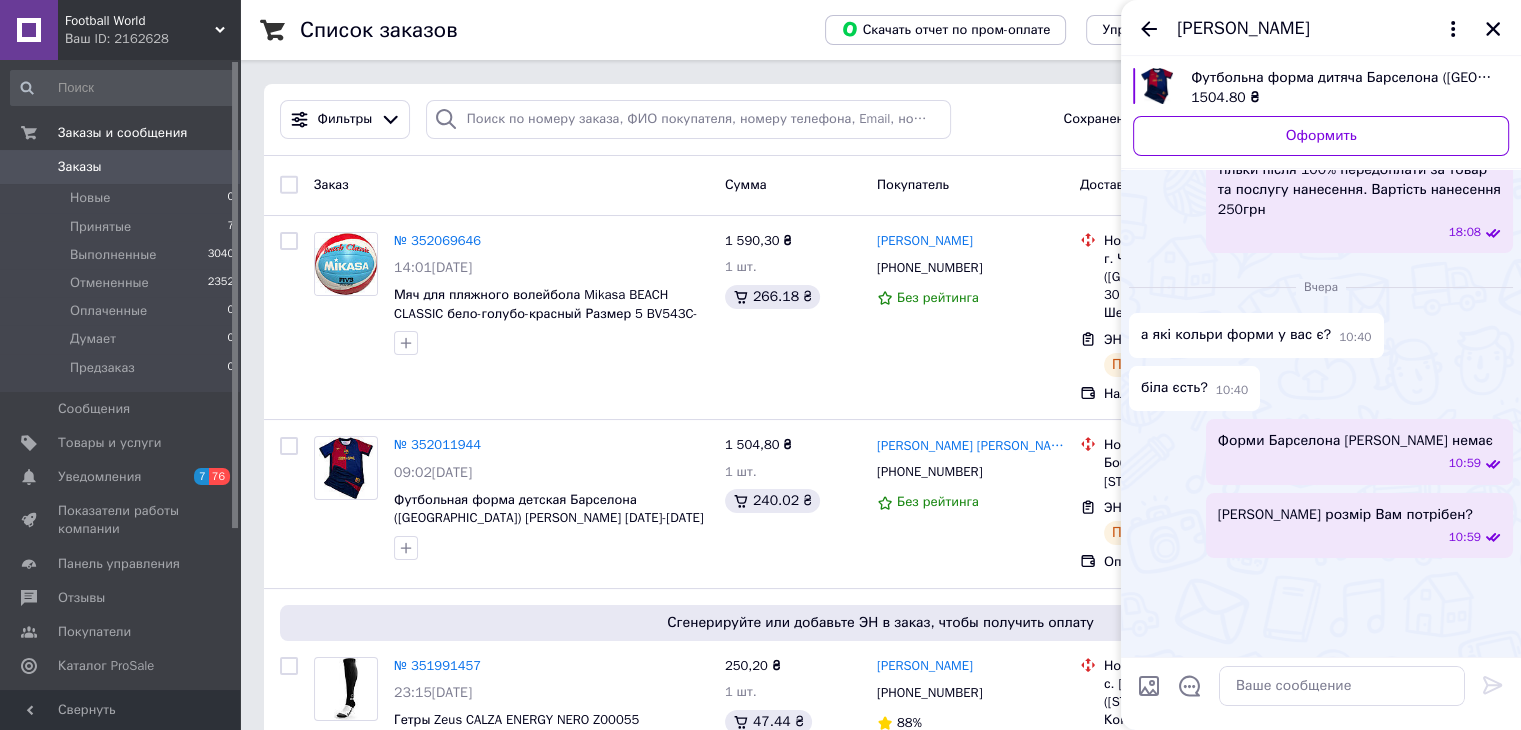 scroll, scrollTop: 2773, scrollLeft: 0, axis: vertical 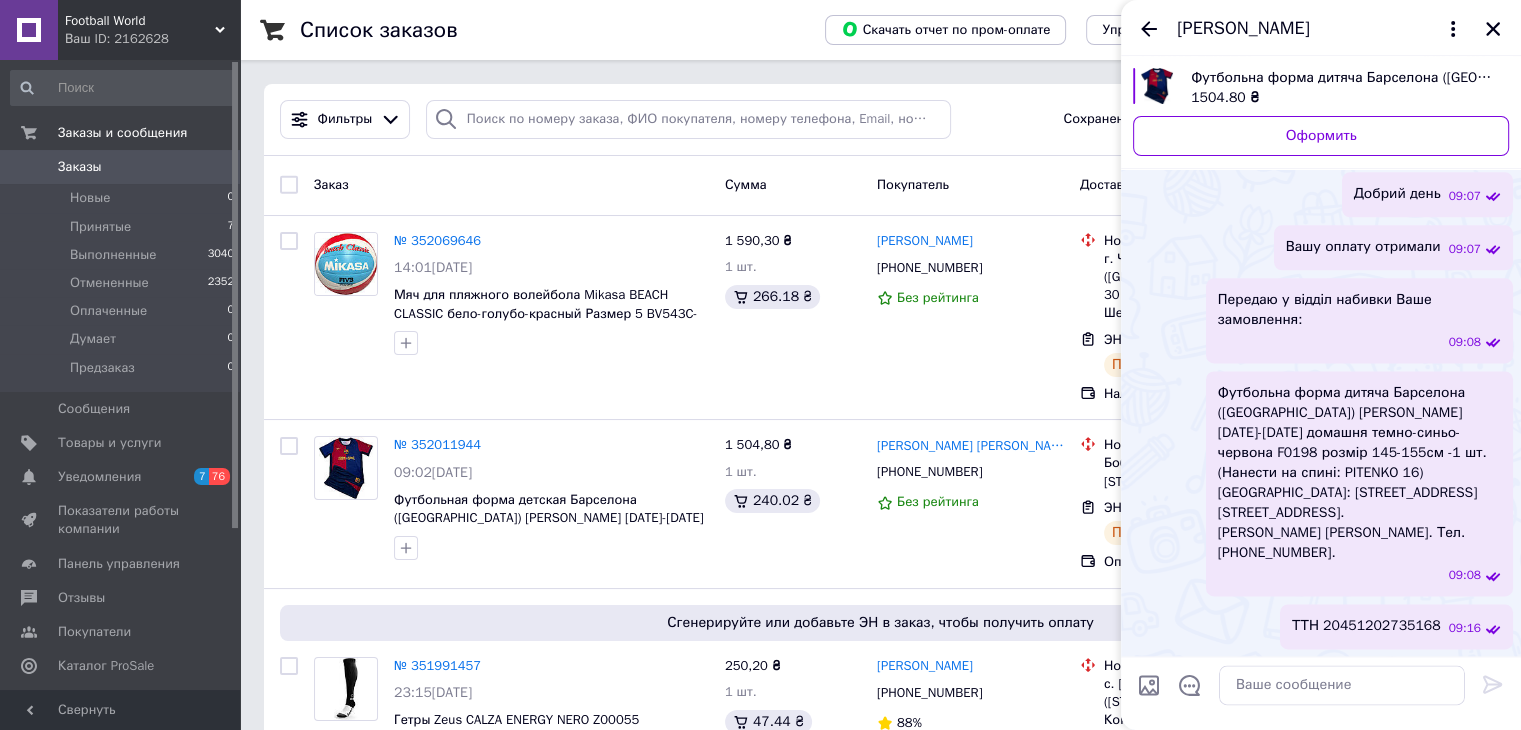 drag, startPoint x: 1144, startPoint y: 27, endPoint x: 1168, endPoint y: 24, distance: 24.186773 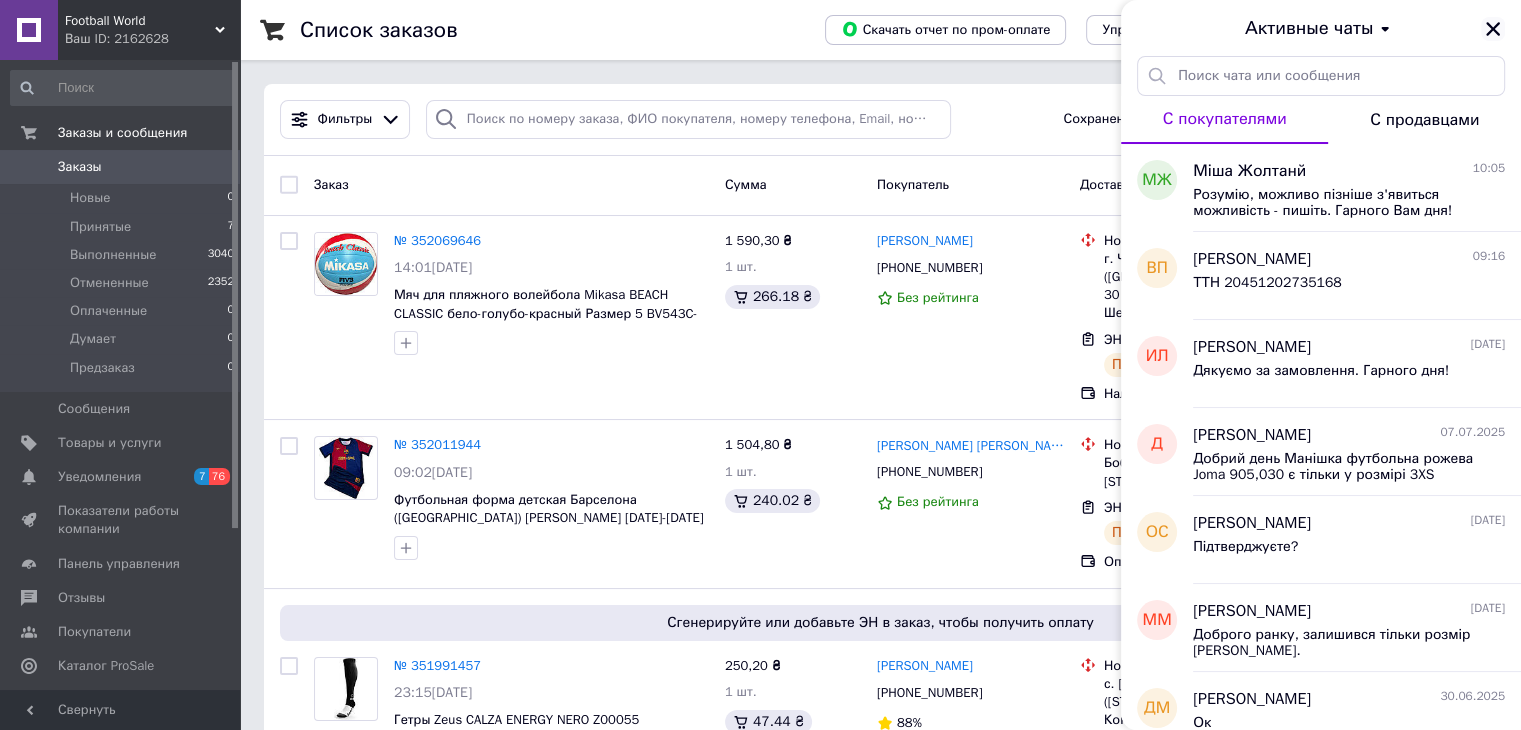click 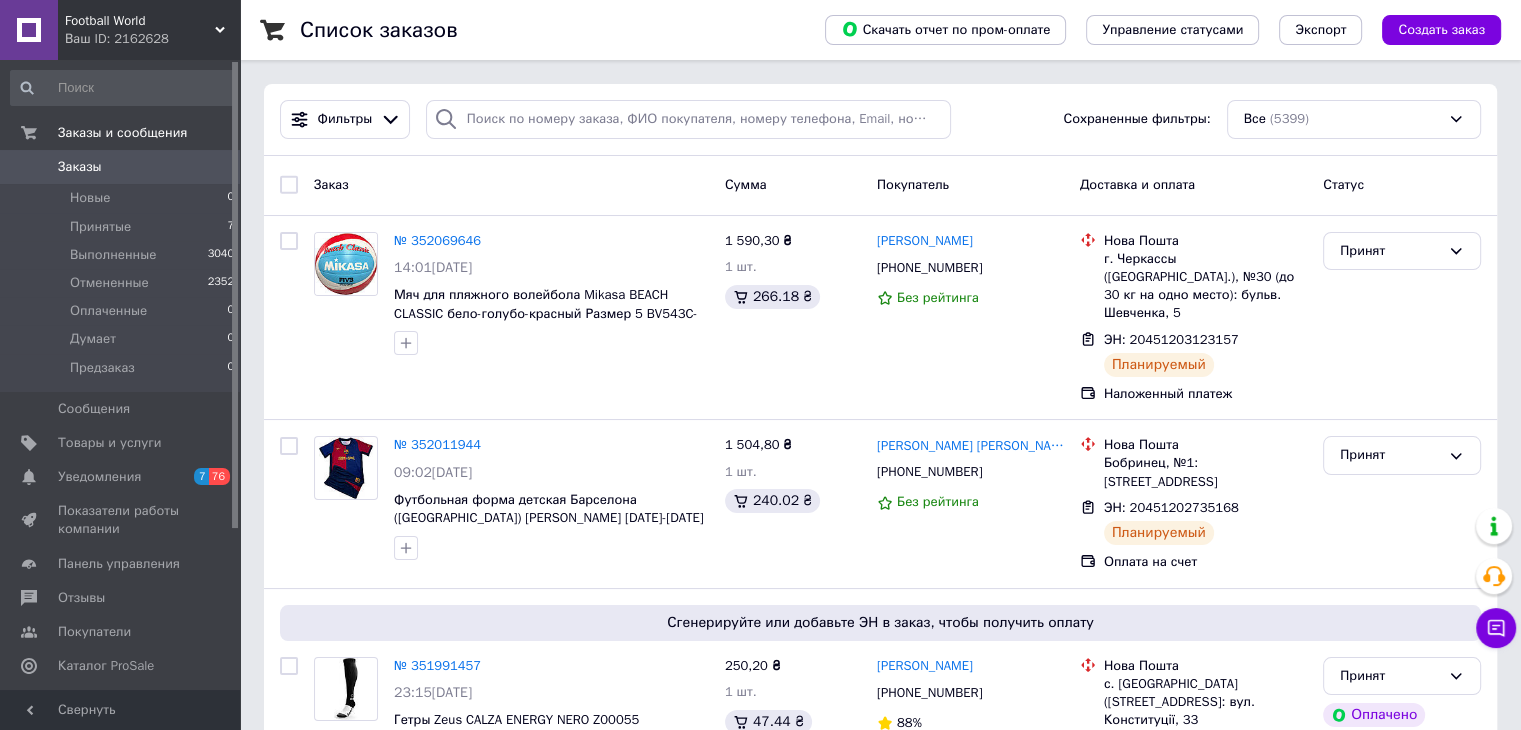 click on "Фильтры Сохраненные фильтры: Все (5399)" at bounding box center [880, 120] 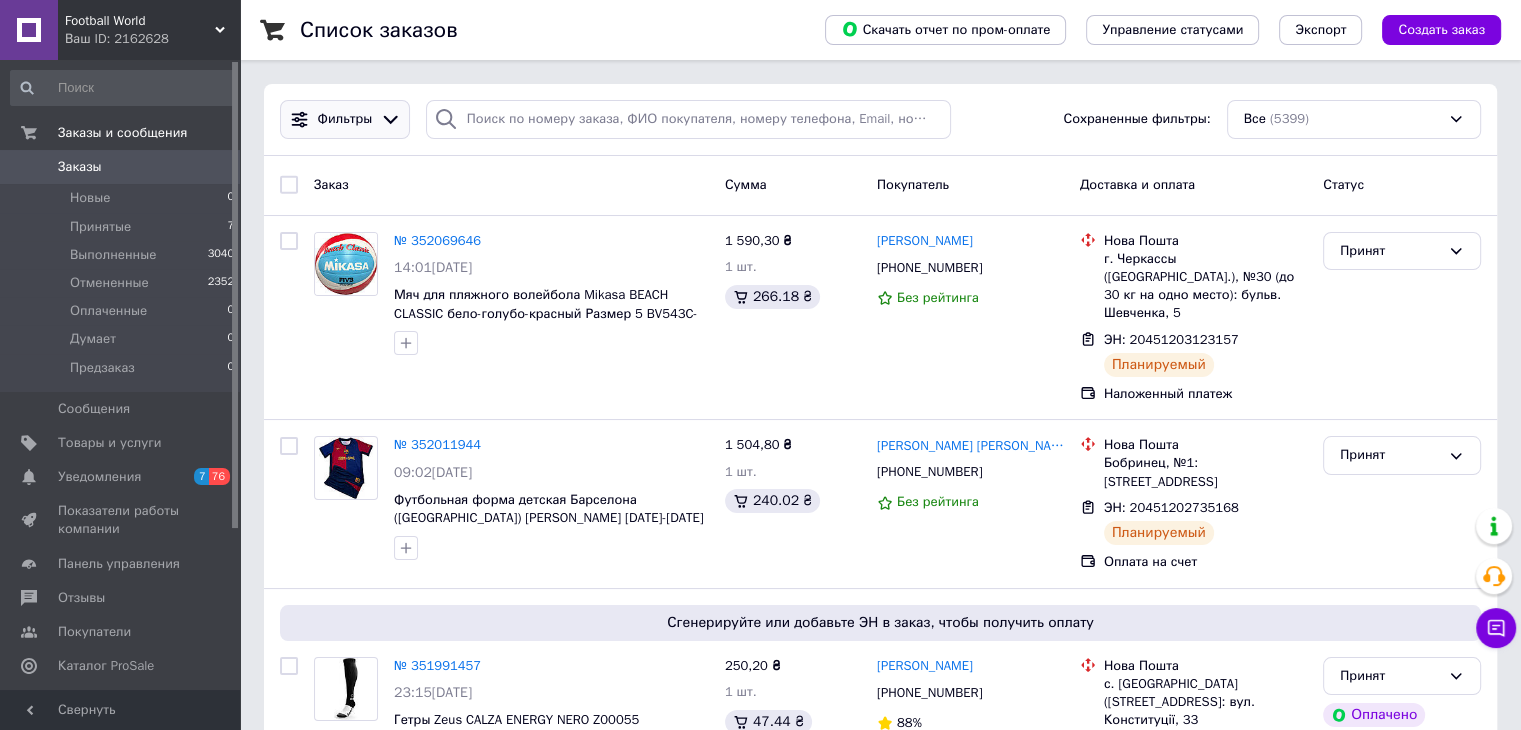 click 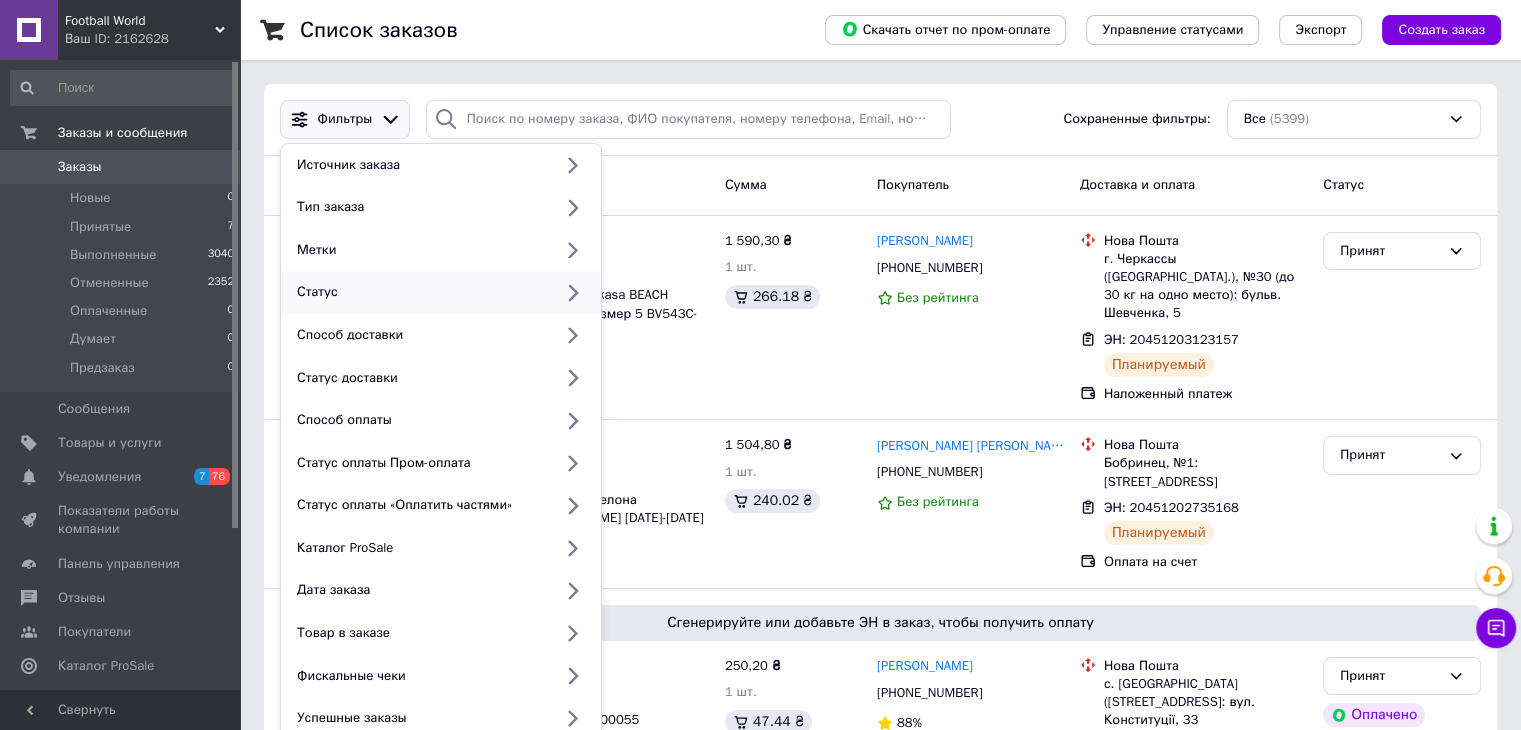 click on "Статус" at bounding box center [420, 292] 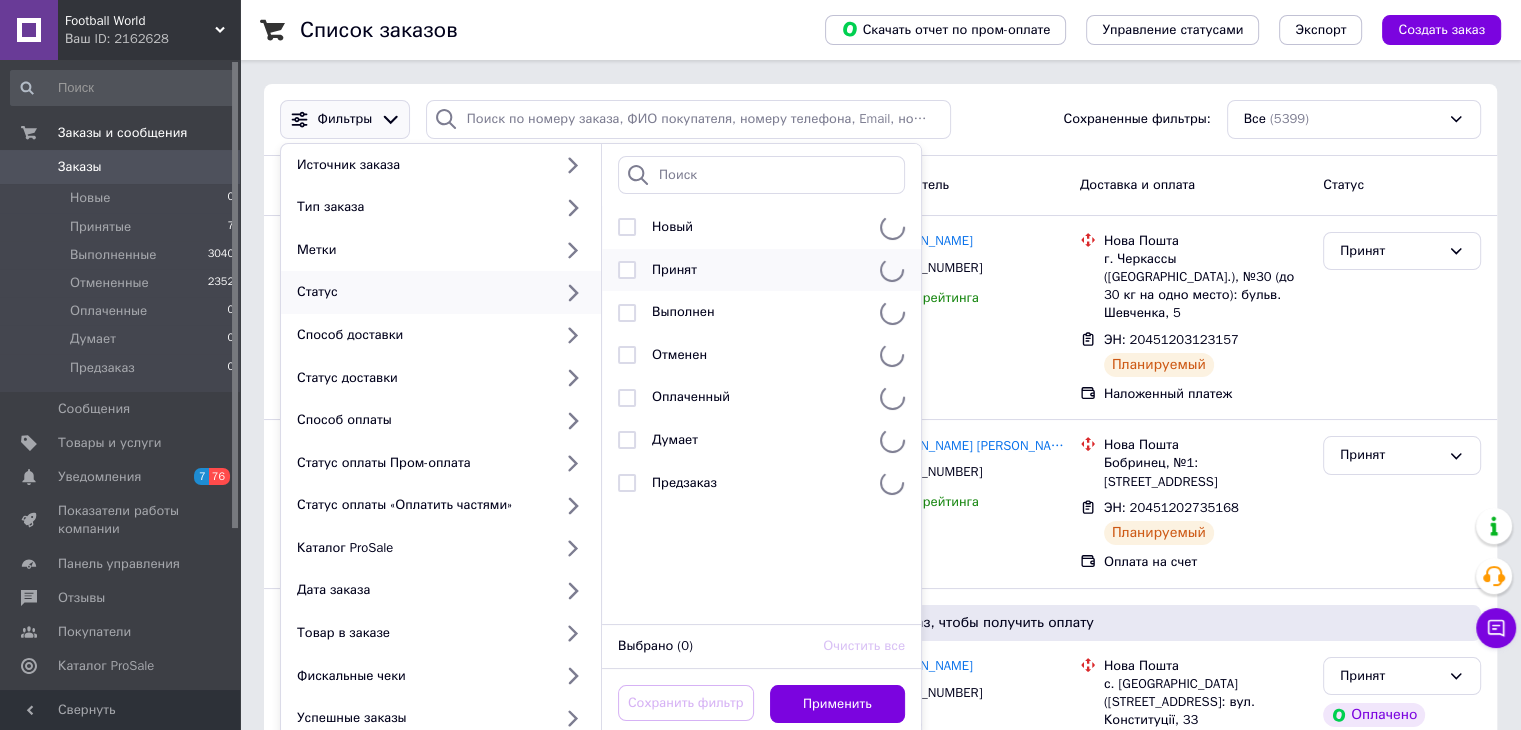 click on "Принят" at bounding box center [761, 270] 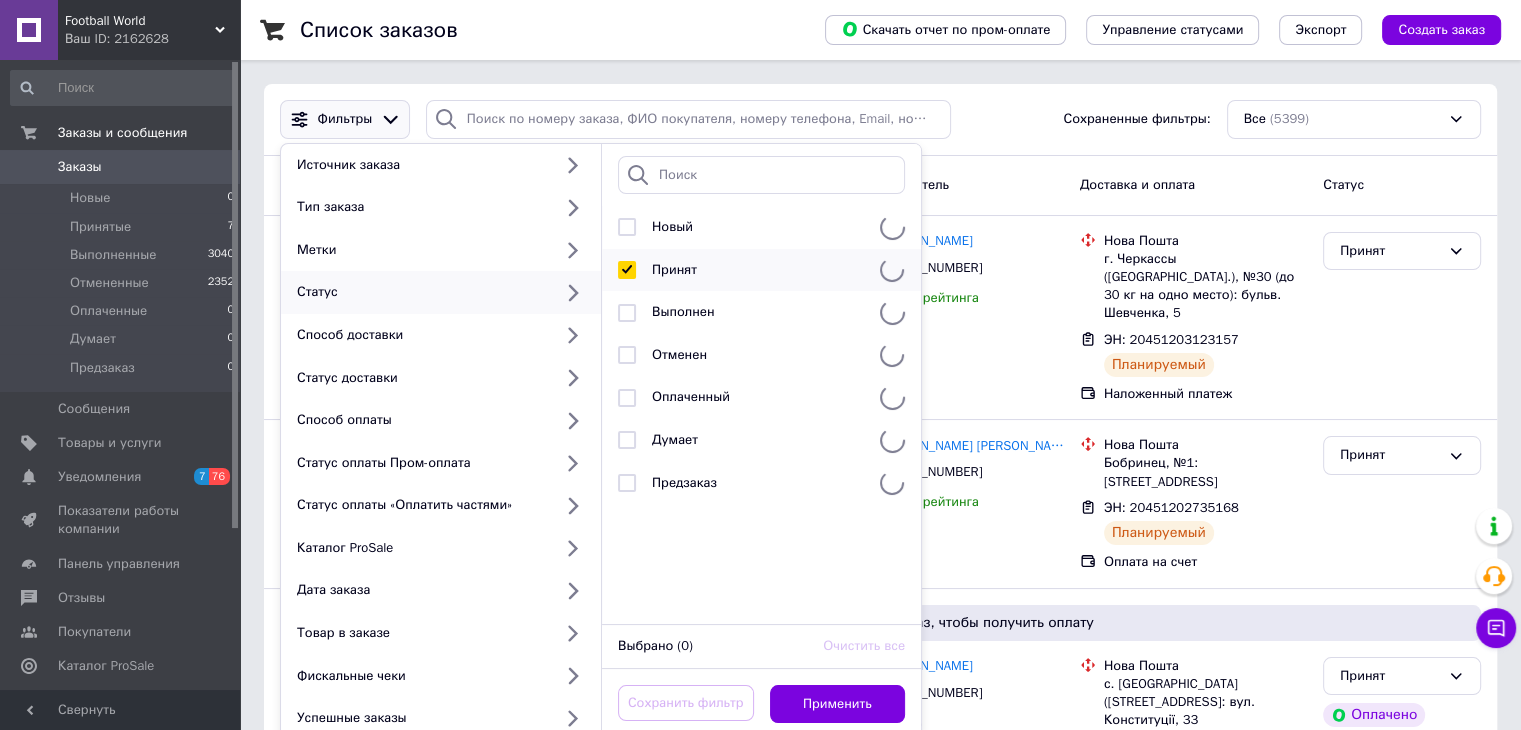 checkbox on "true" 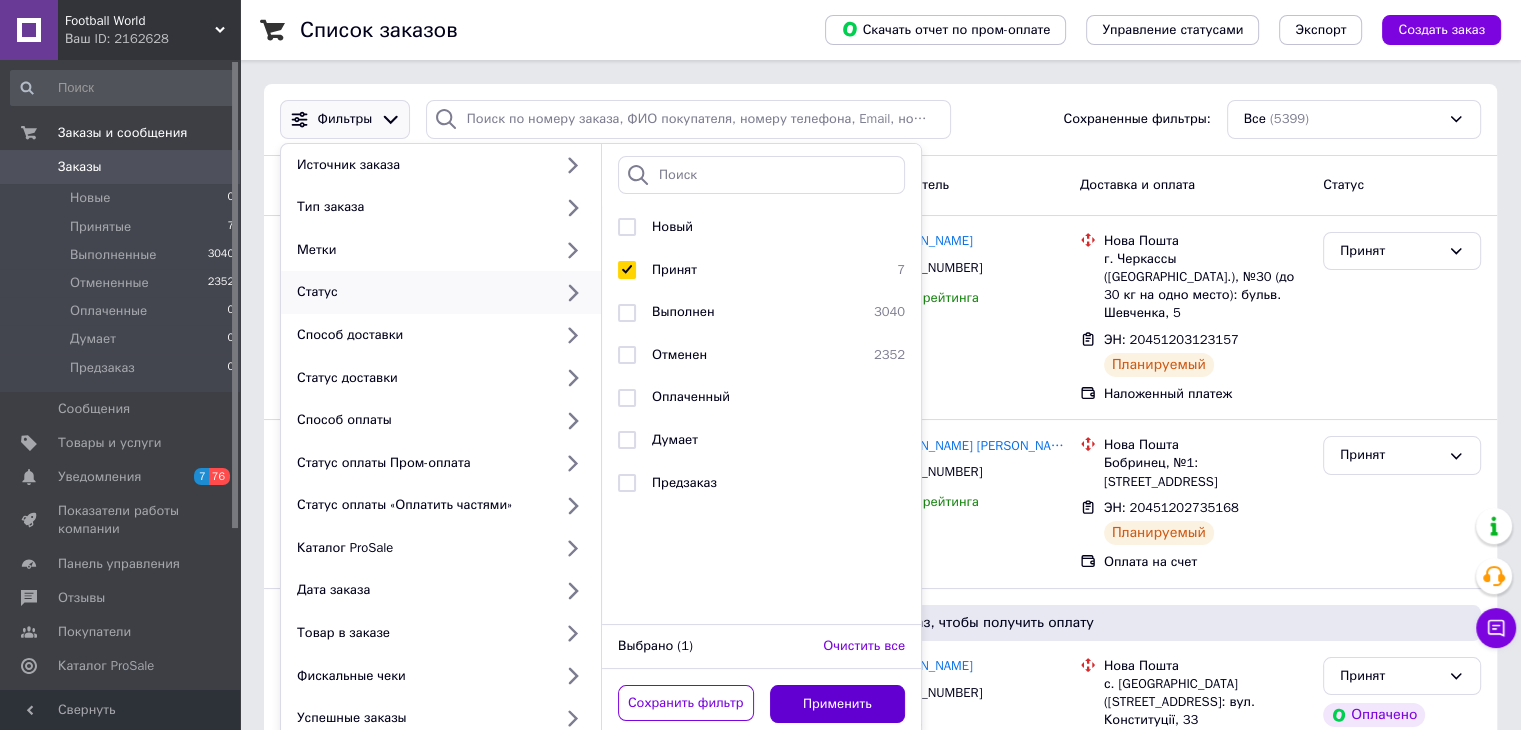 click on "Применить" at bounding box center (838, 704) 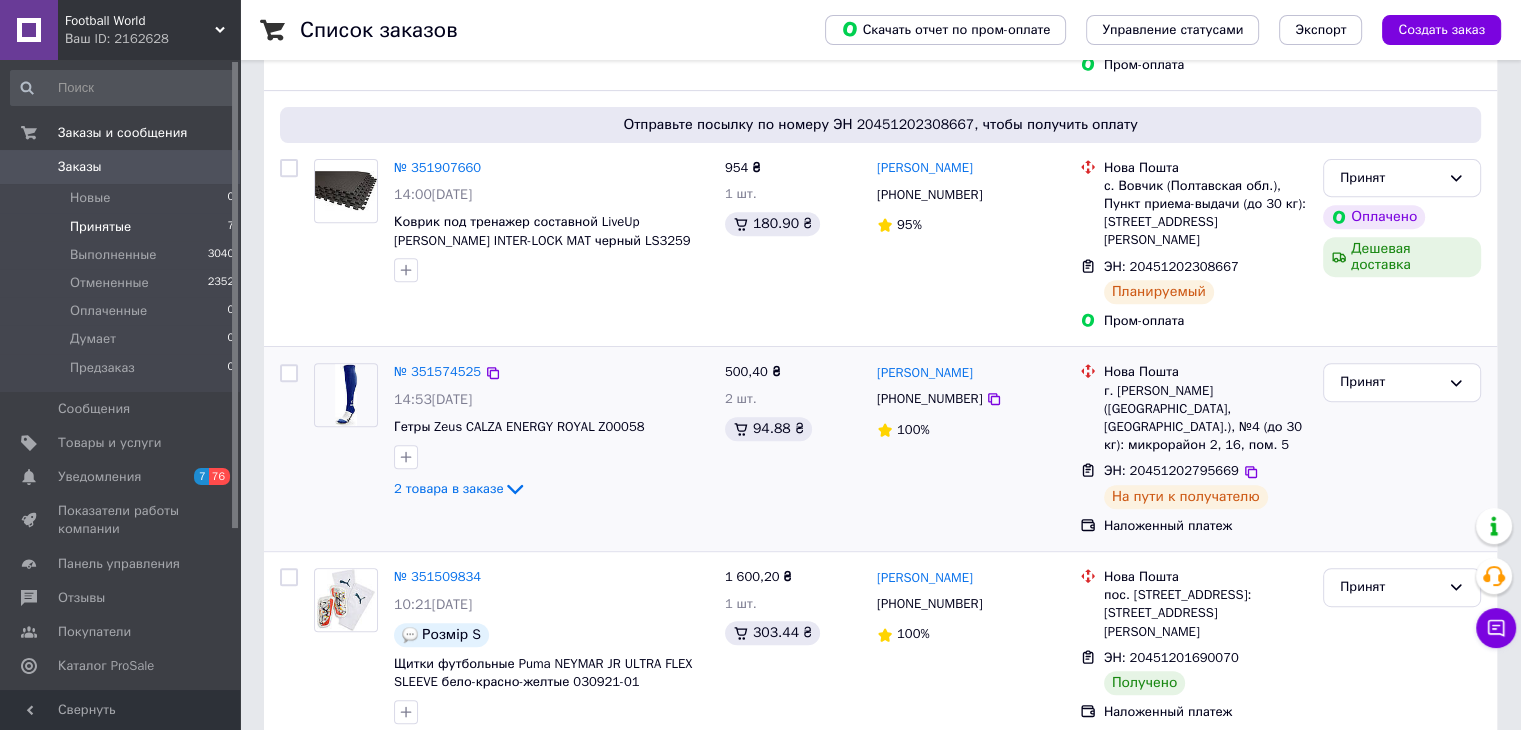 scroll, scrollTop: 914, scrollLeft: 0, axis: vertical 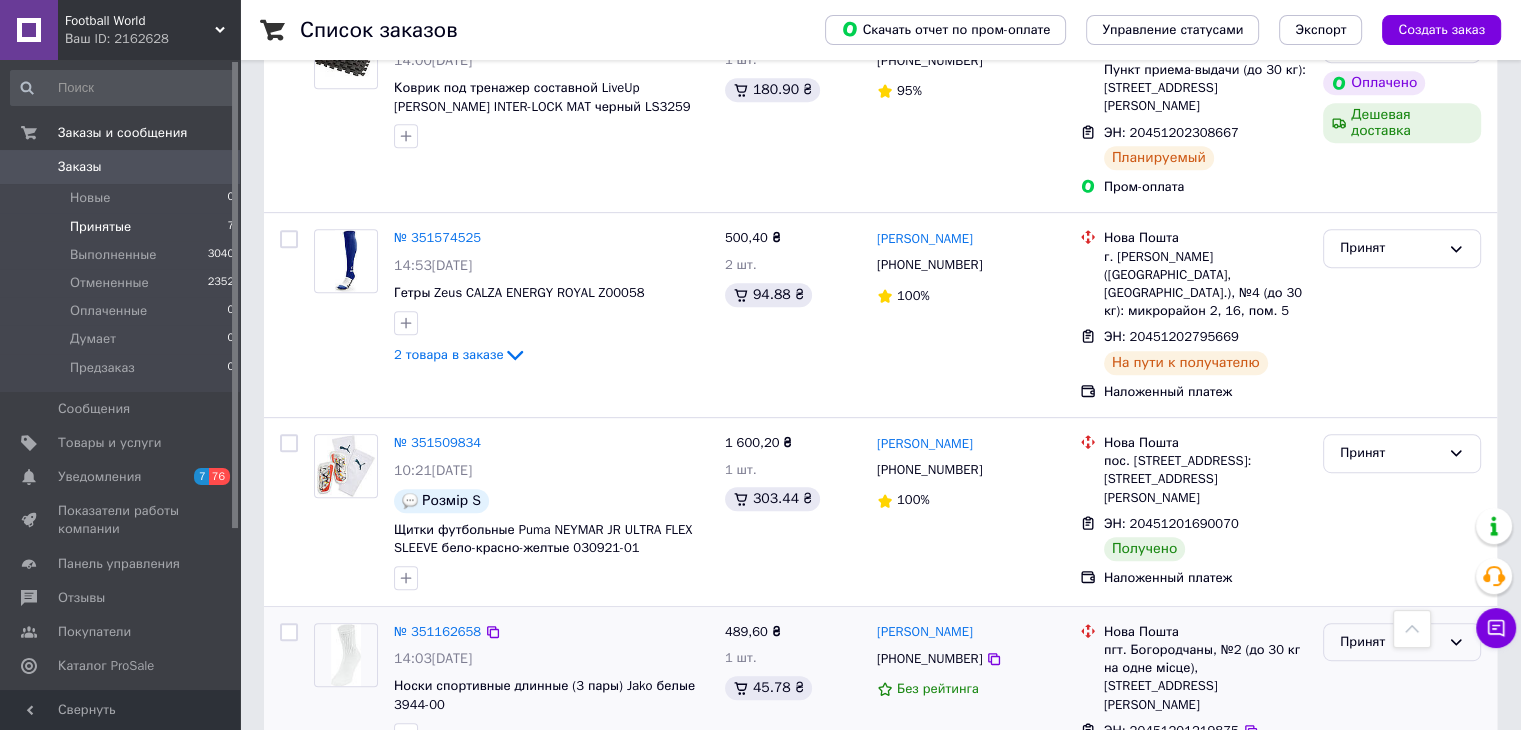 click on "Принят" at bounding box center (1390, 642) 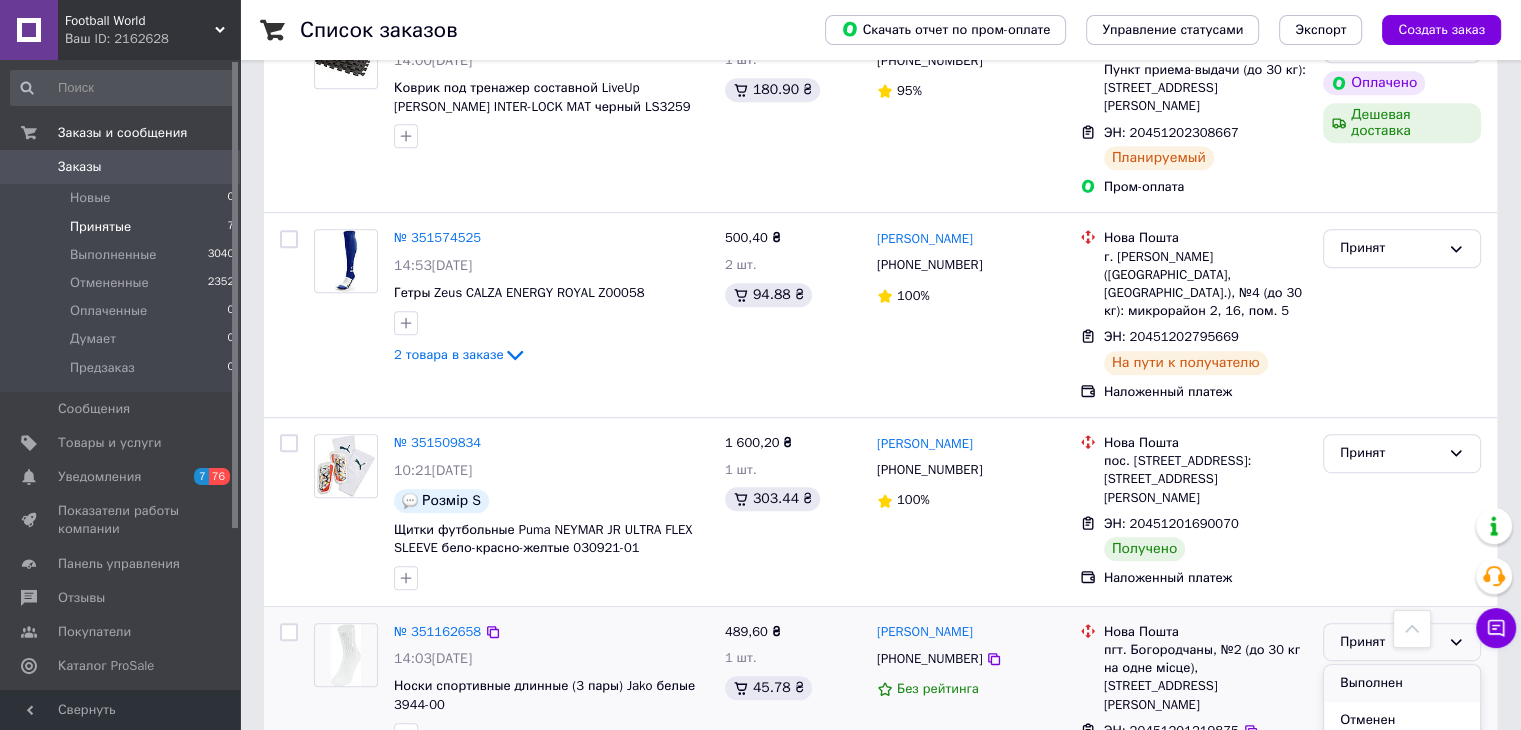 click on "Выполнен" at bounding box center [1402, 683] 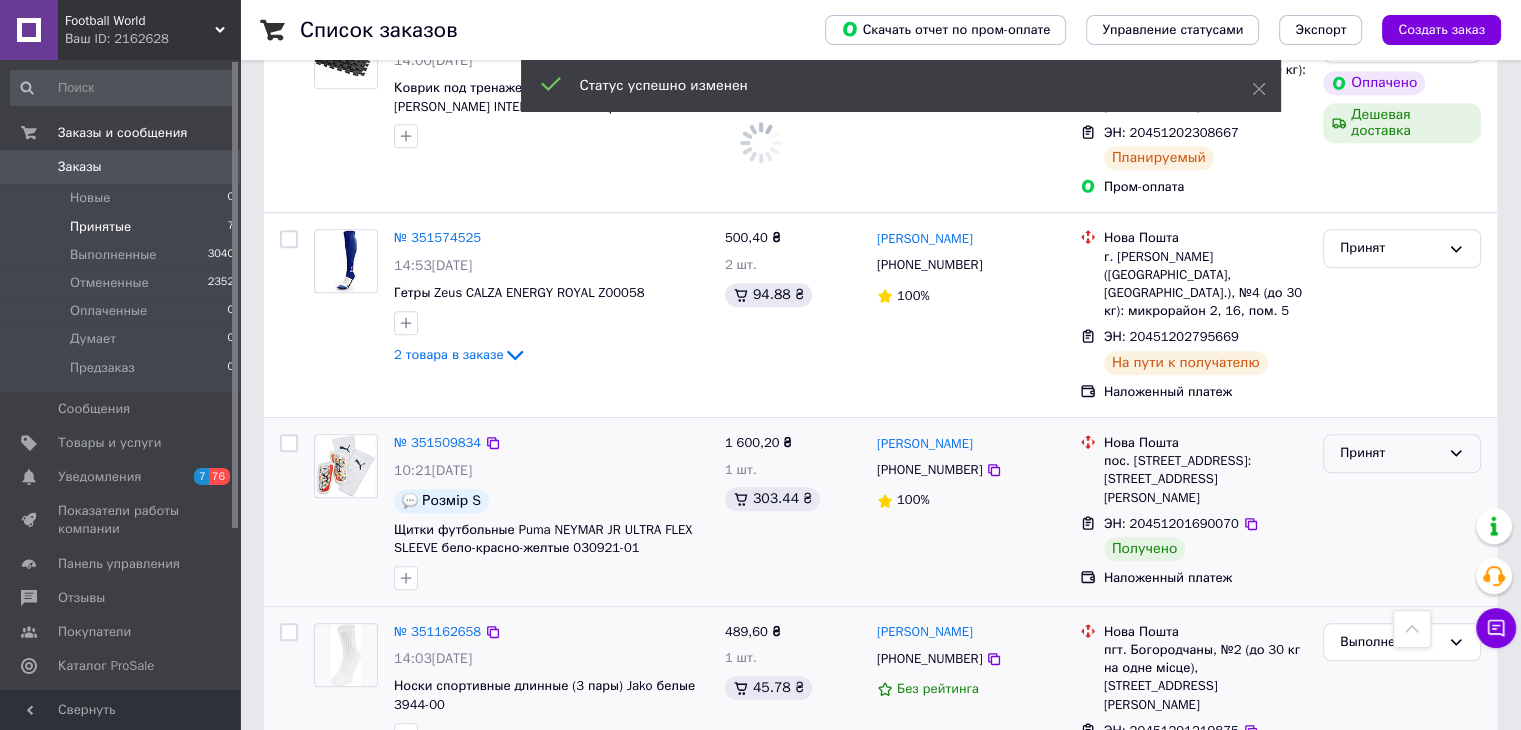 click on "Принят" at bounding box center [1390, 453] 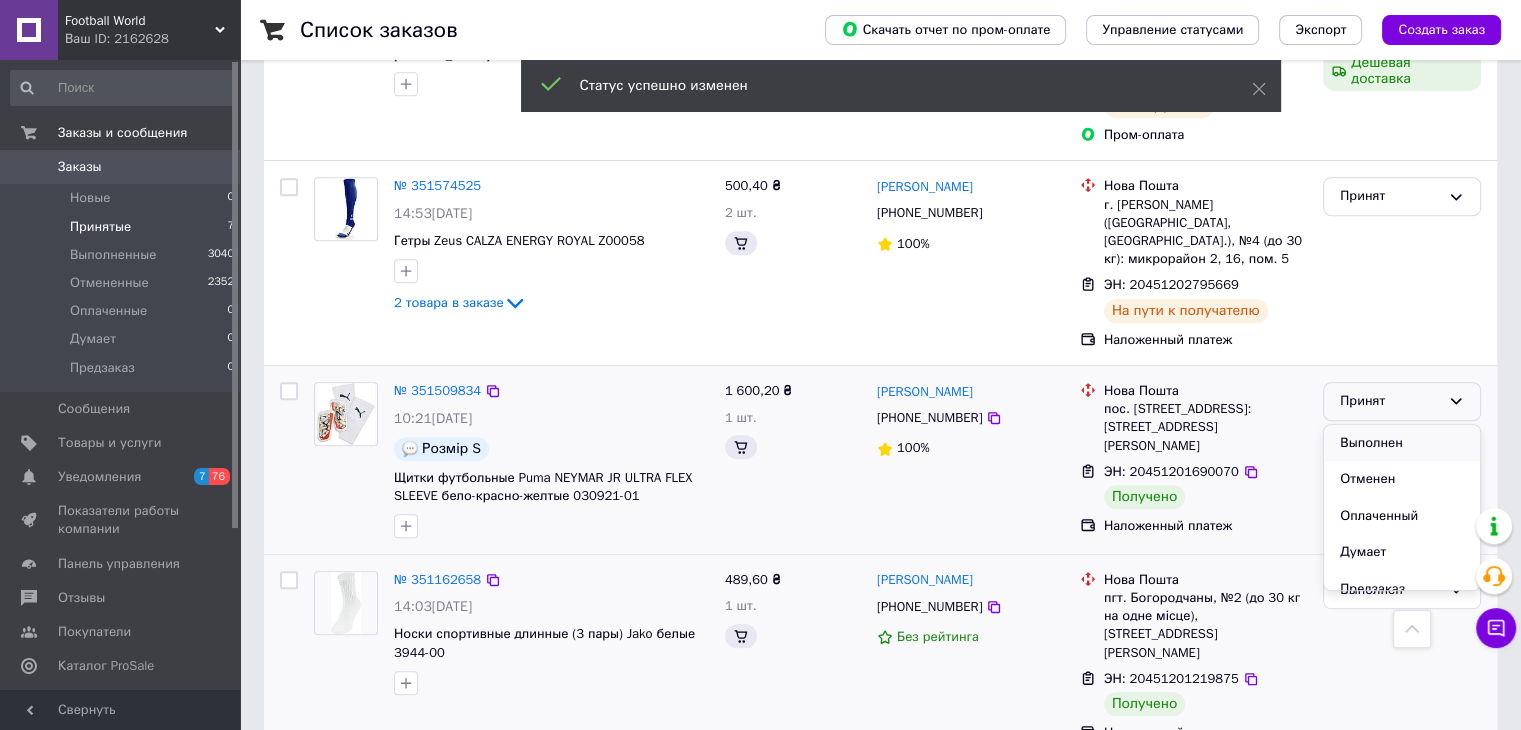 scroll, scrollTop: 914, scrollLeft: 0, axis: vertical 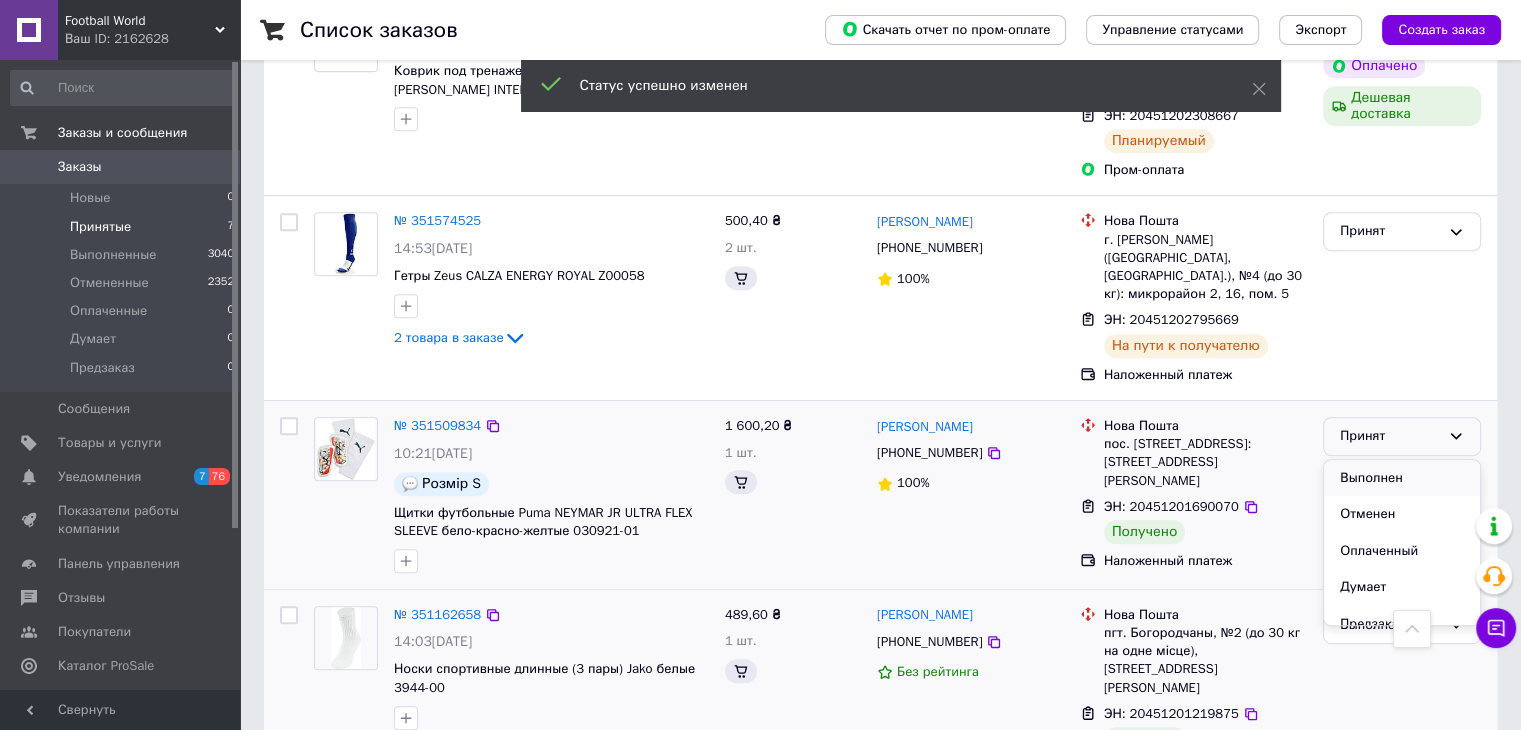 click on "Выполнен" at bounding box center [1402, 478] 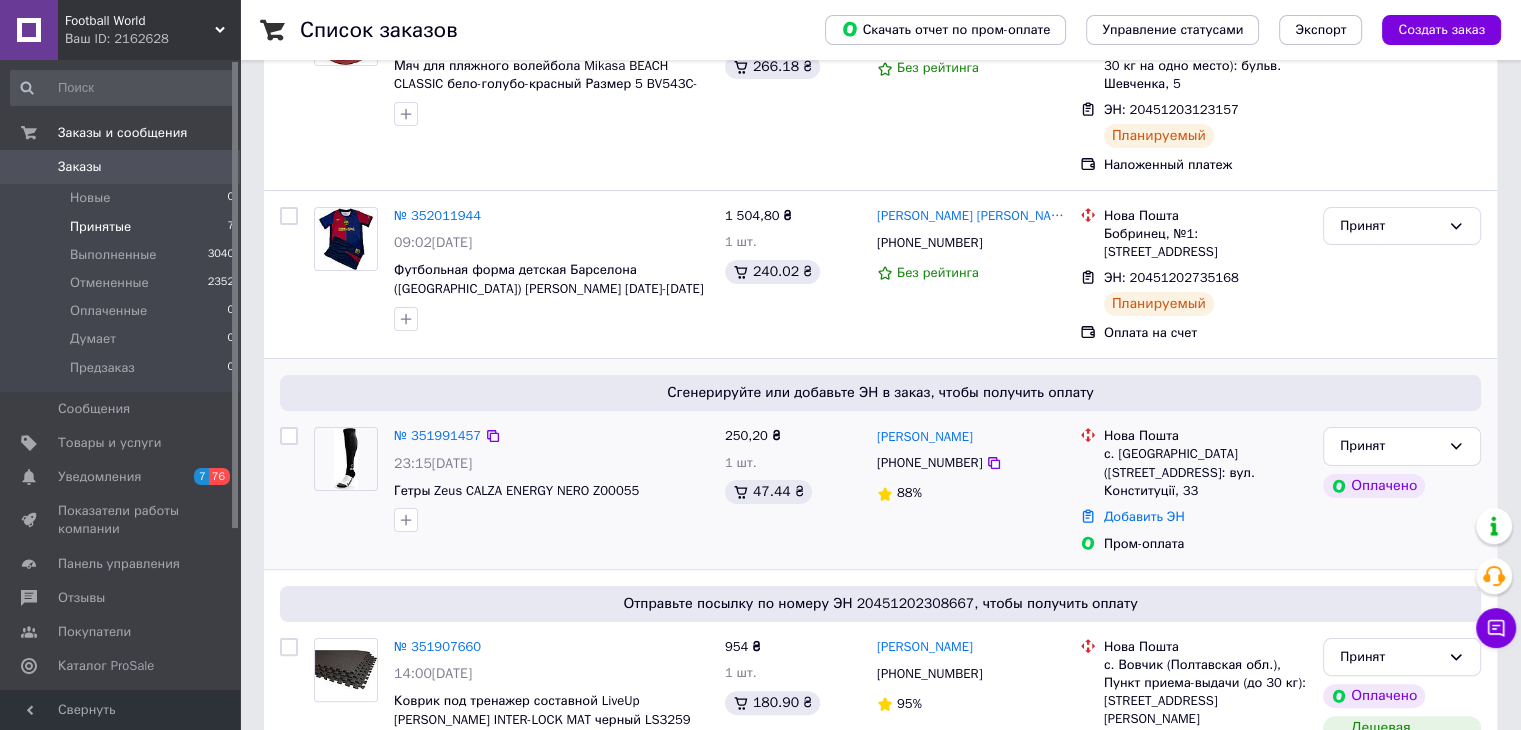 scroll, scrollTop: 314, scrollLeft: 0, axis: vertical 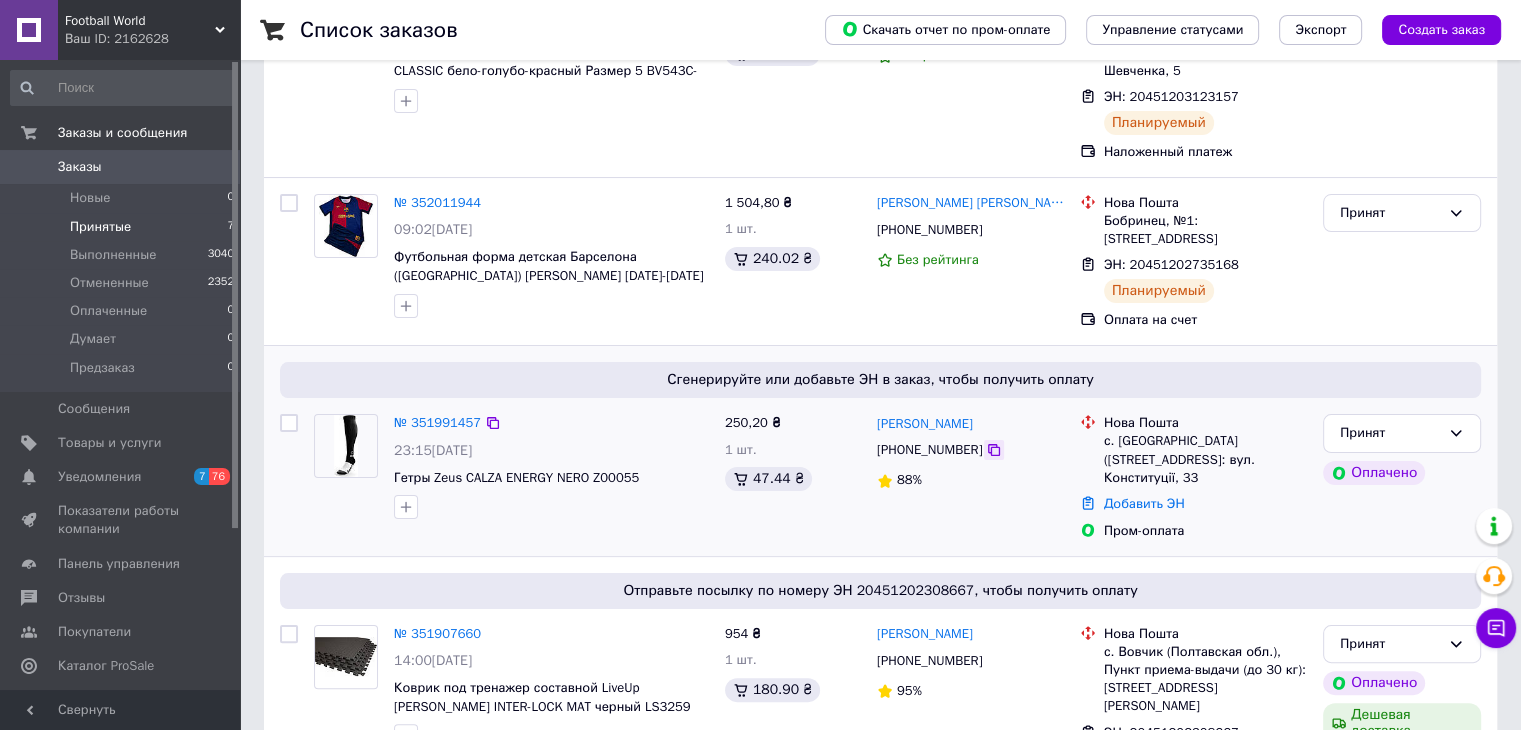 click 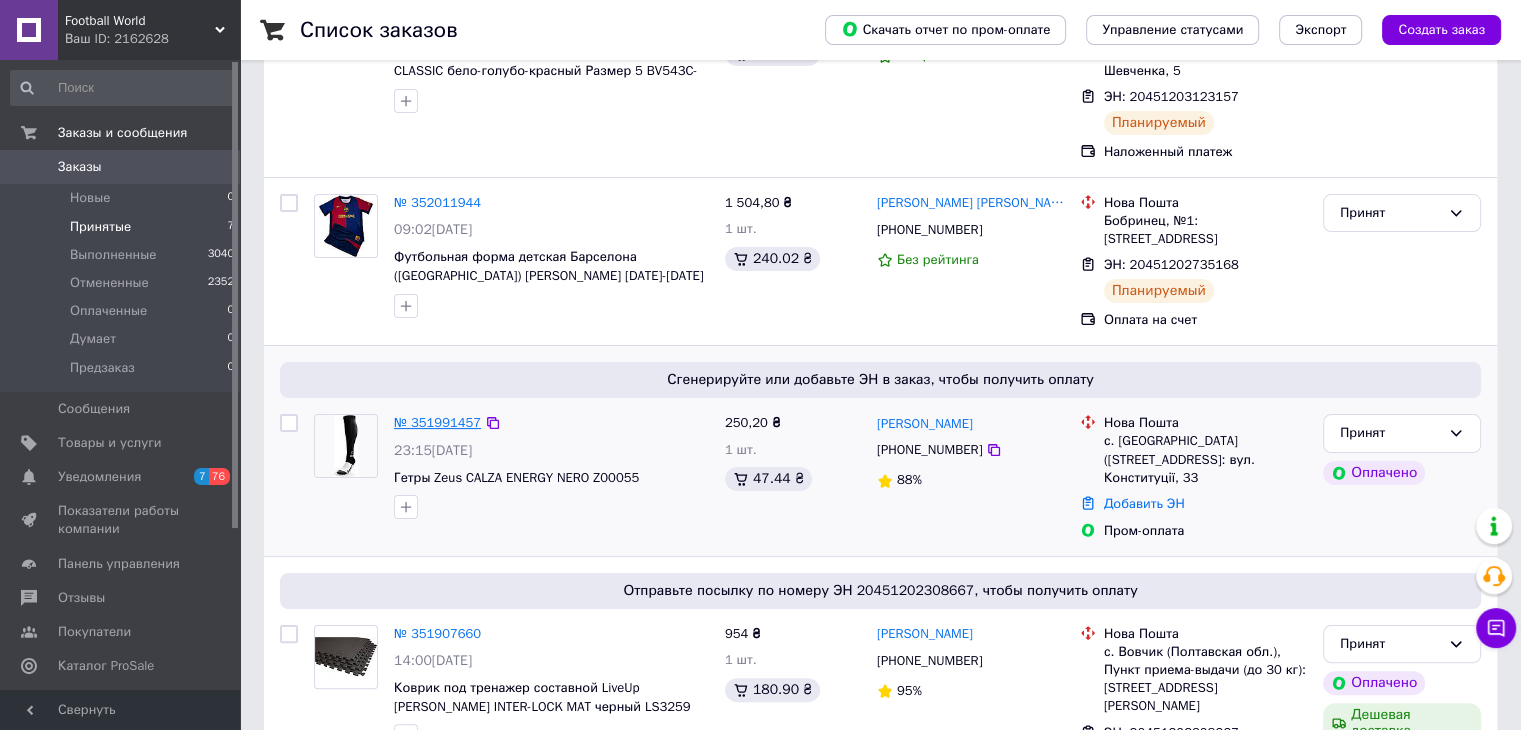 click on "№ 351991457" at bounding box center (437, 422) 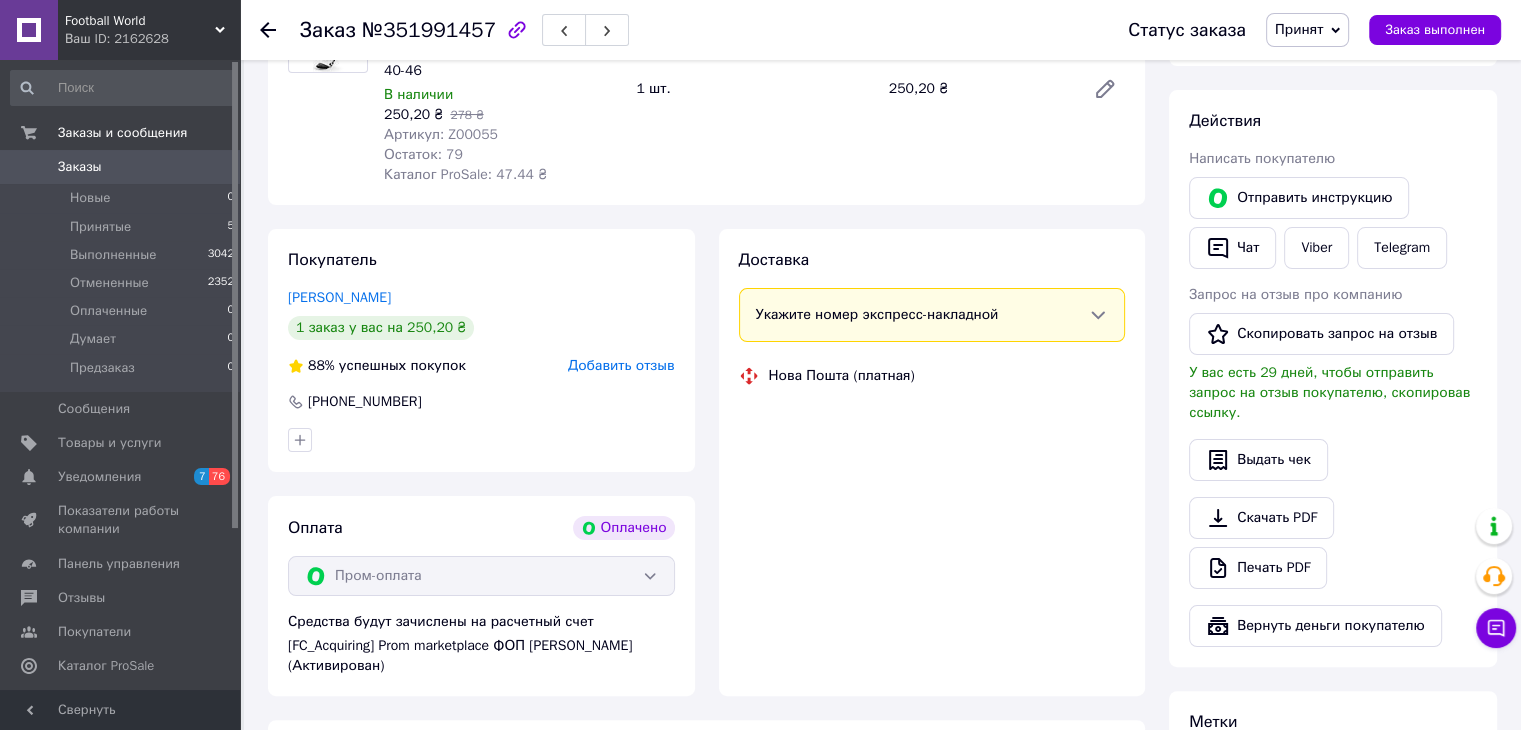 scroll, scrollTop: 600, scrollLeft: 0, axis: vertical 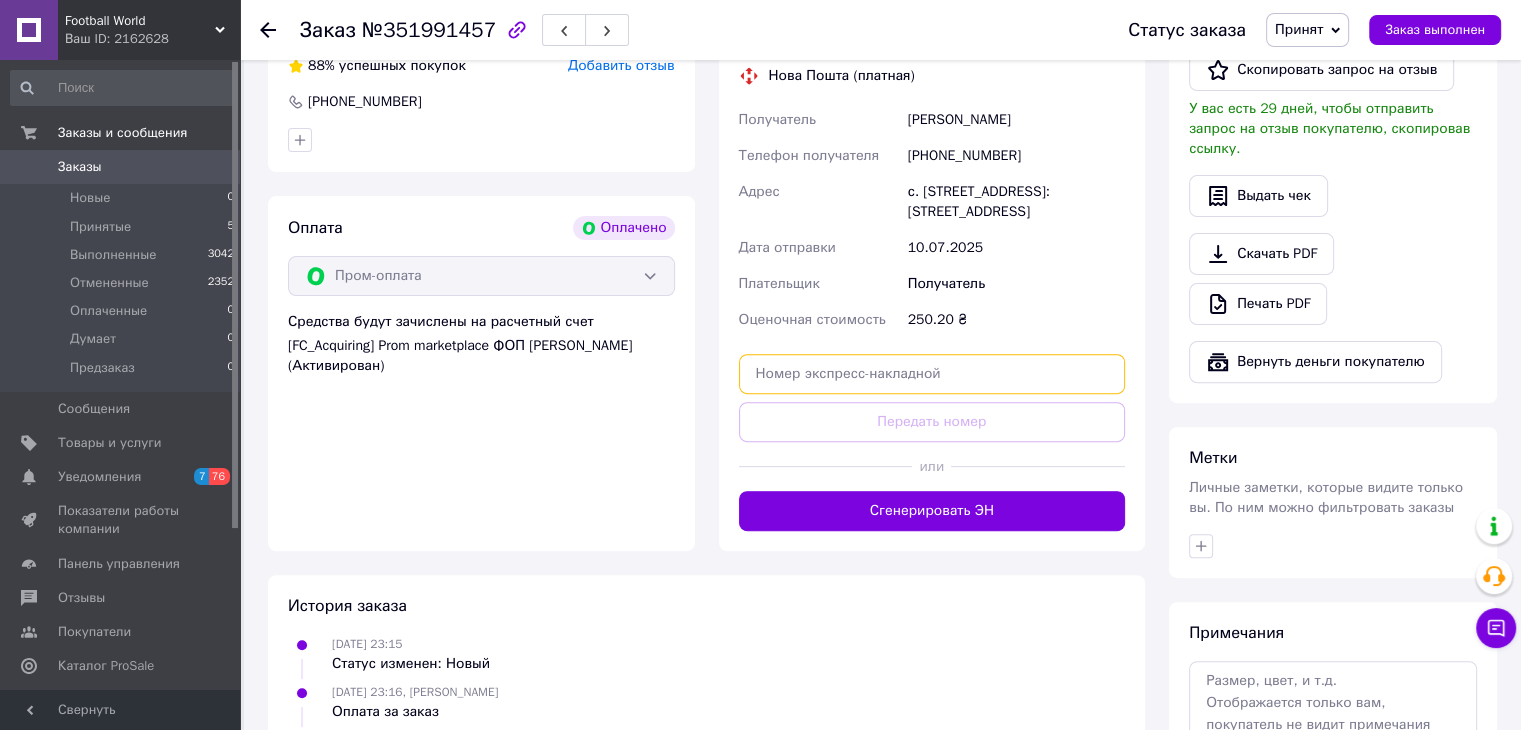 click at bounding box center [932, 374] 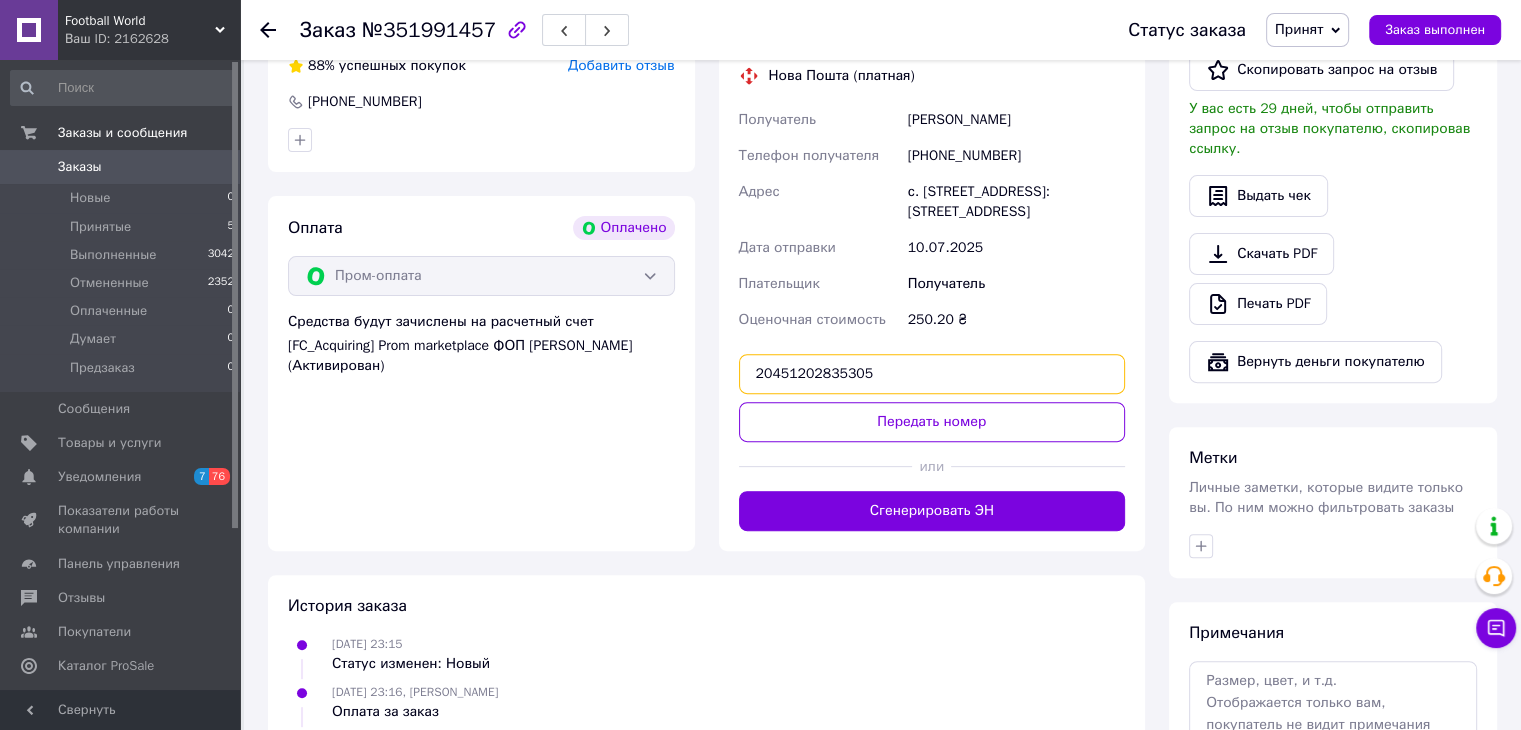 type on "20451202835305" 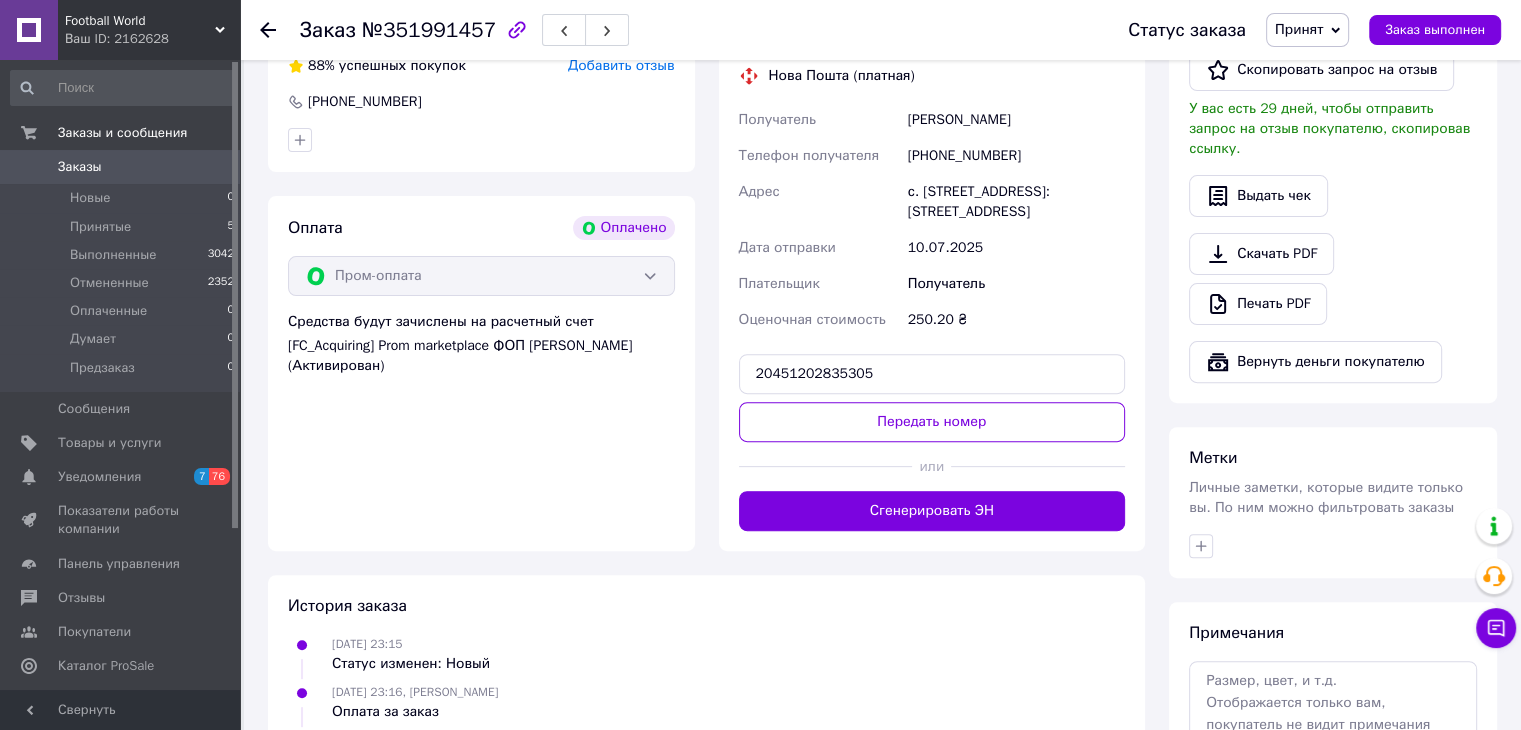 click on "[PHONE_NUMBER]" at bounding box center [1016, 156] 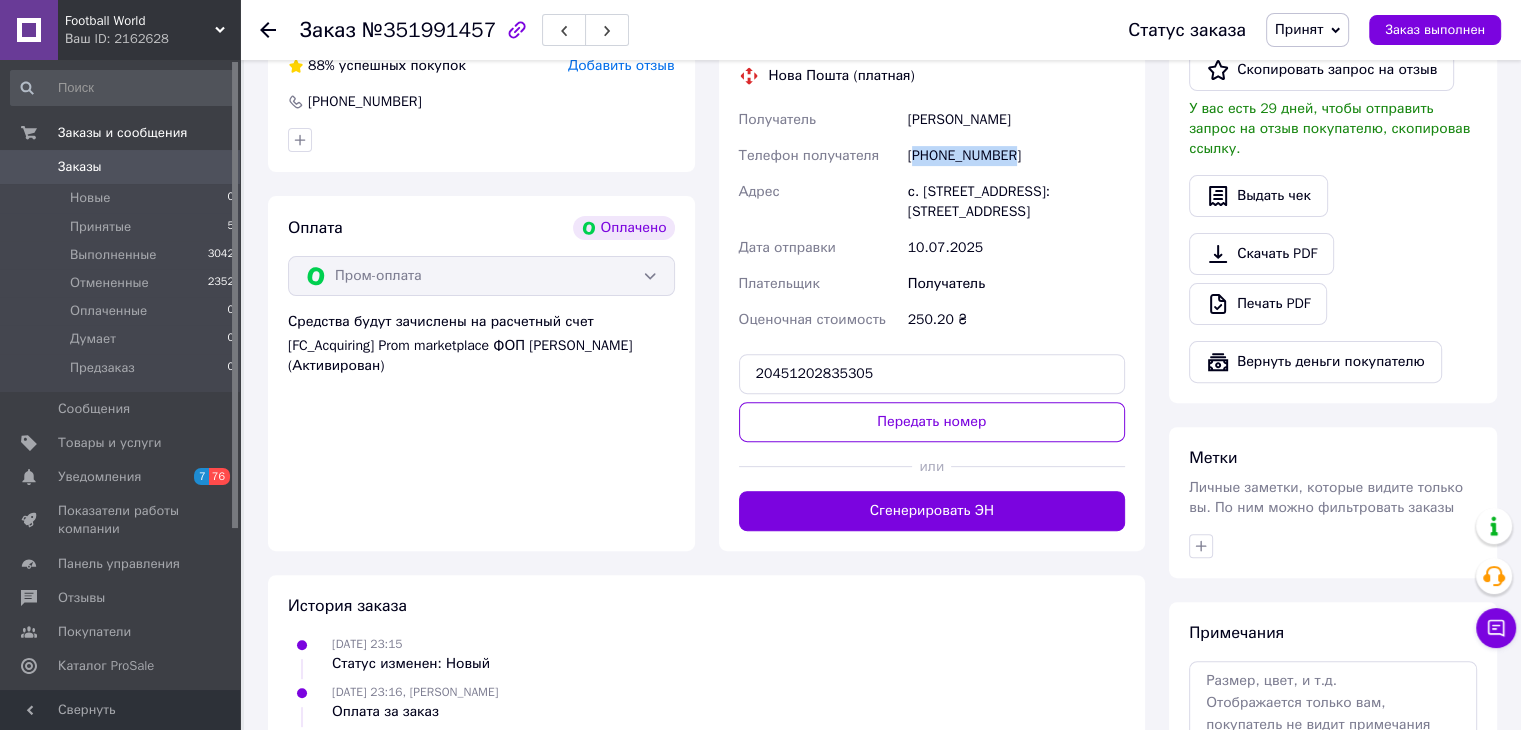 click on "[PHONE_NUMBER]" at bounding box center [1016, 156] 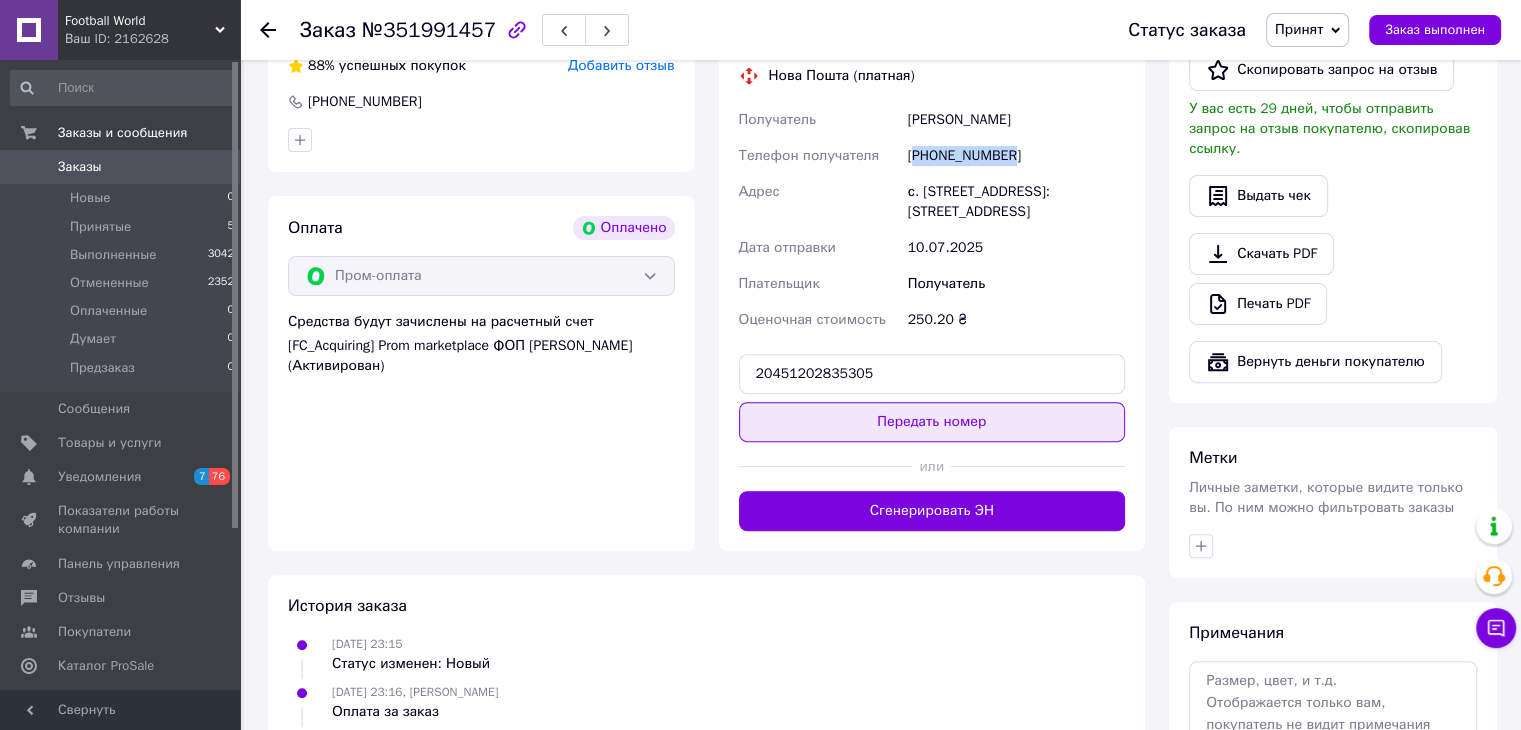 click on "Передать номер" at bounding box center [932, 422] 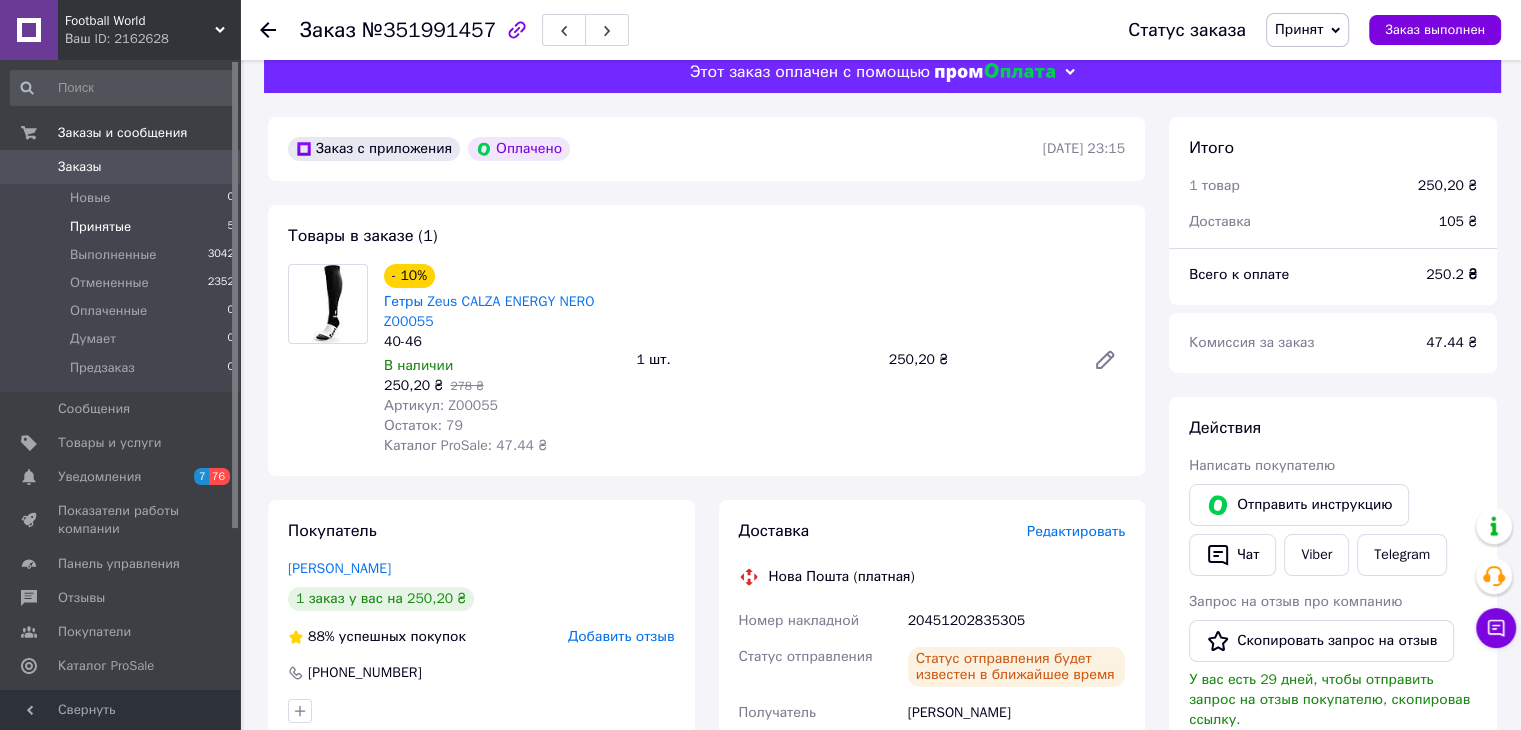 scroll, scrollTop: 0, scrollLeft: 0, axis: both 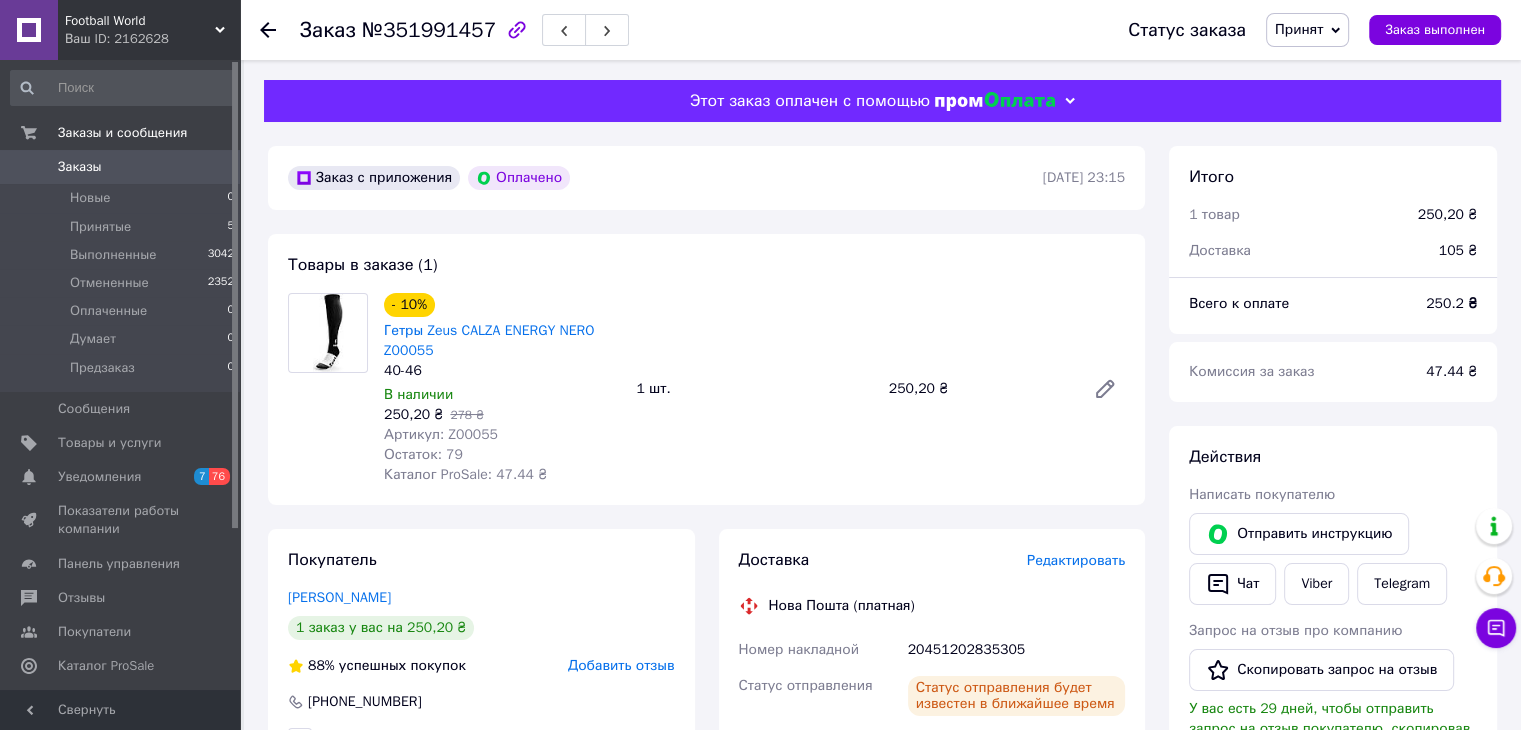 click on "Заказы" at bounding box center [121, 167] 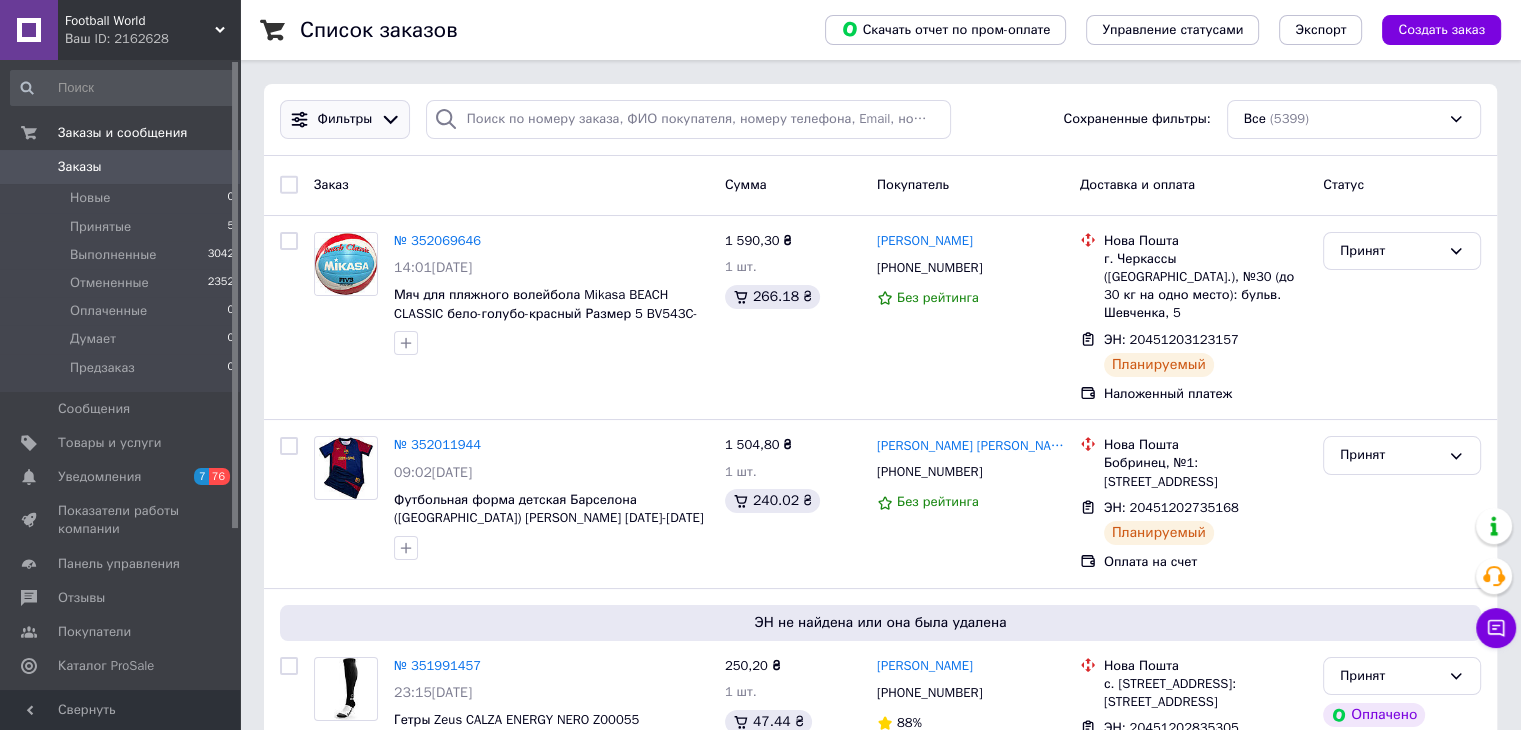 click 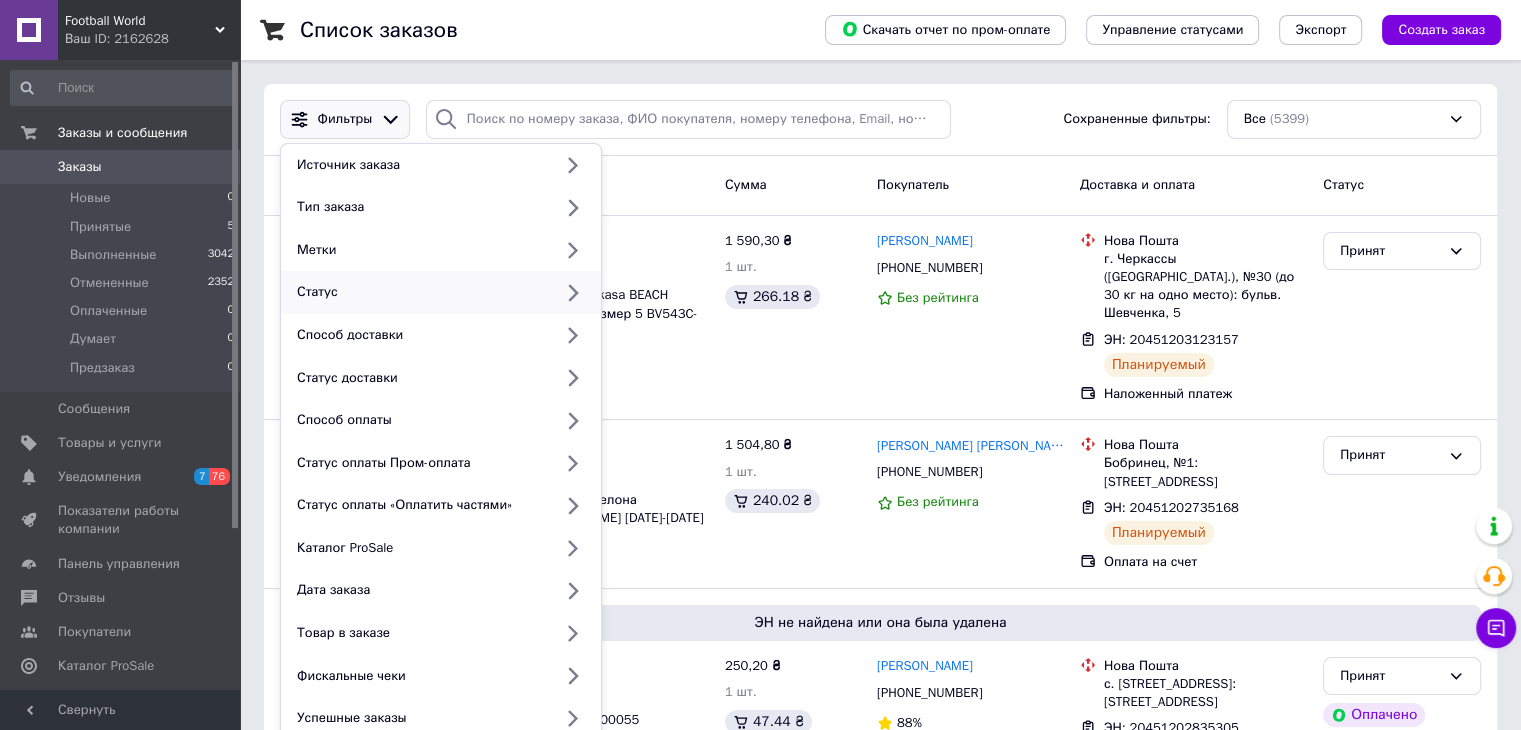 click on "Статус" at bounding box center [420, 292] 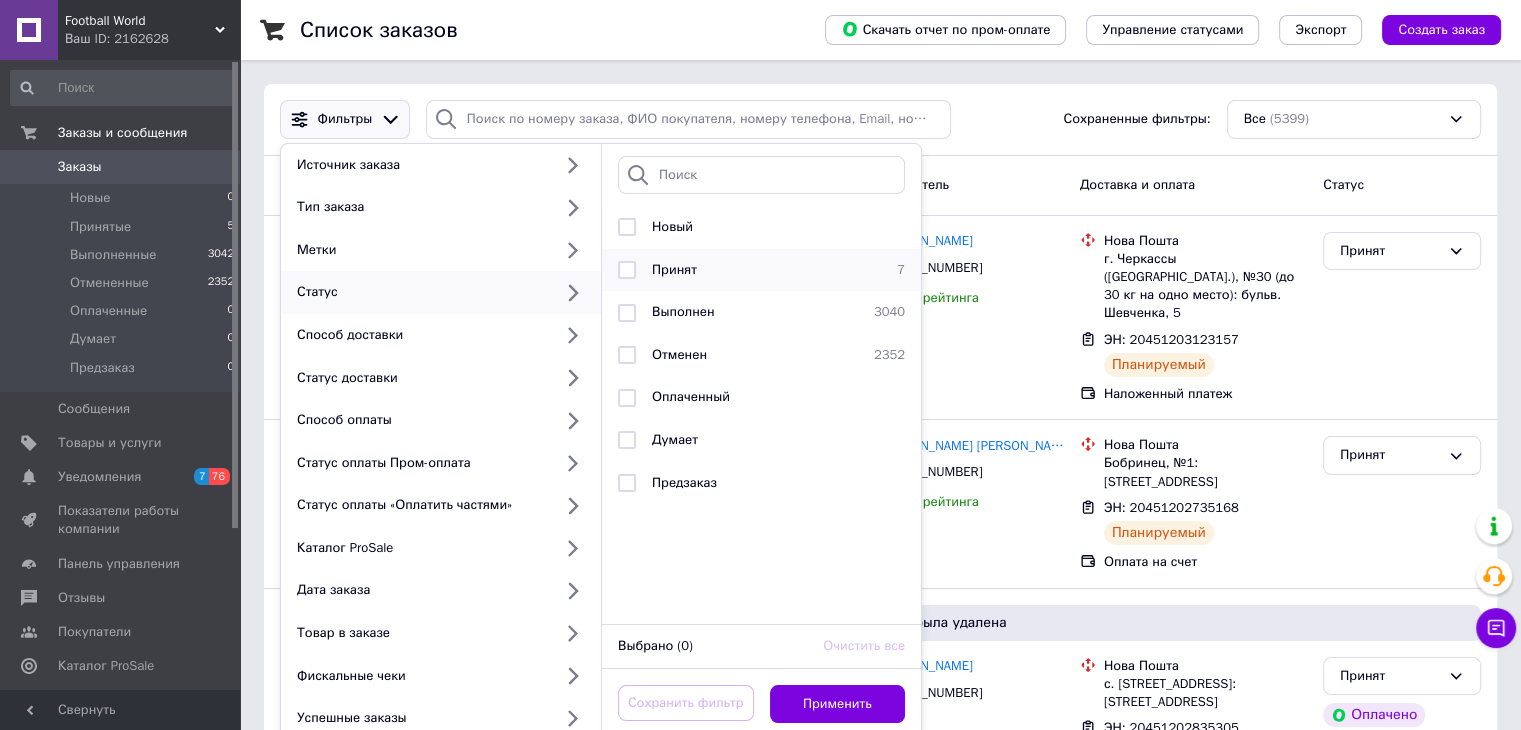 click on "Принят" at bounding box center (674, 269) 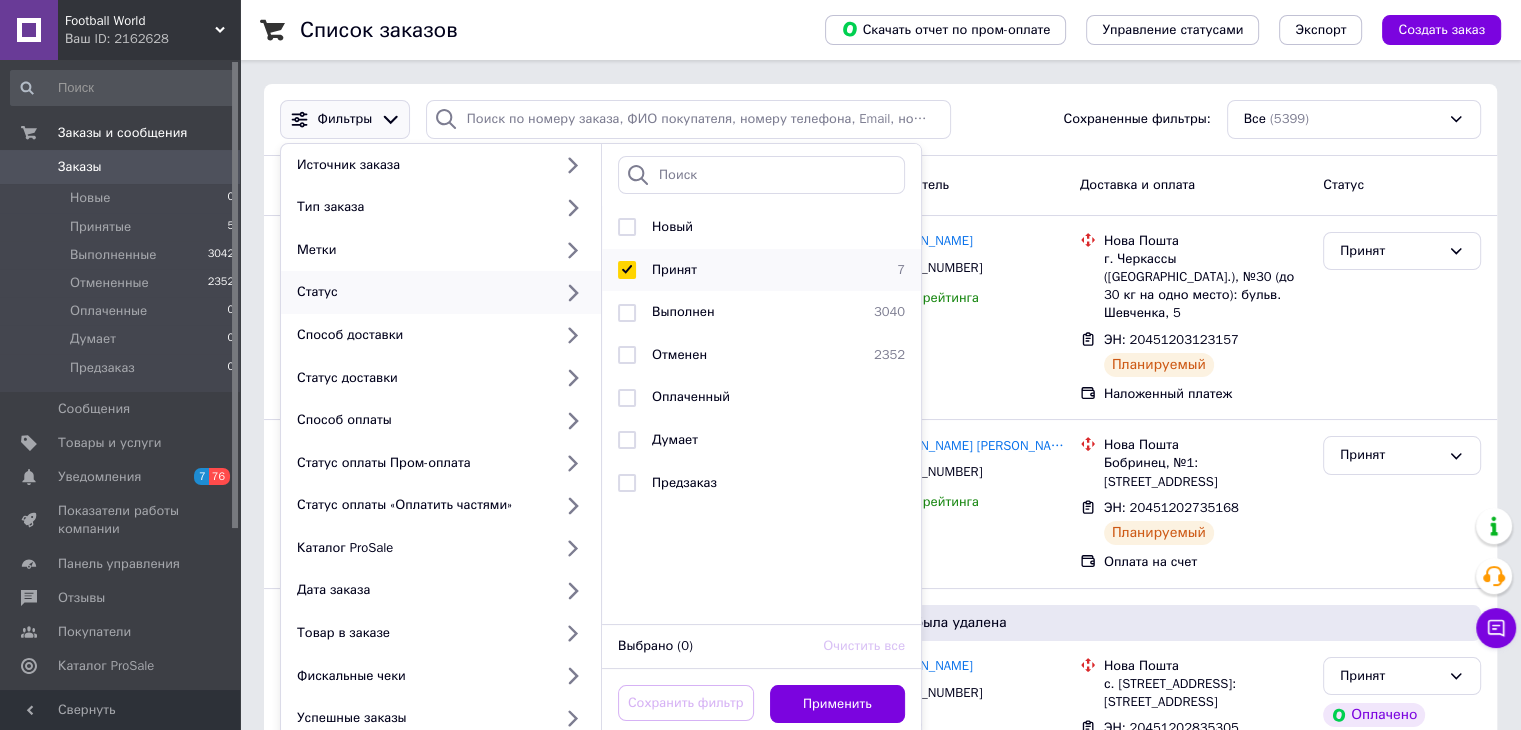 checkbox on "true" 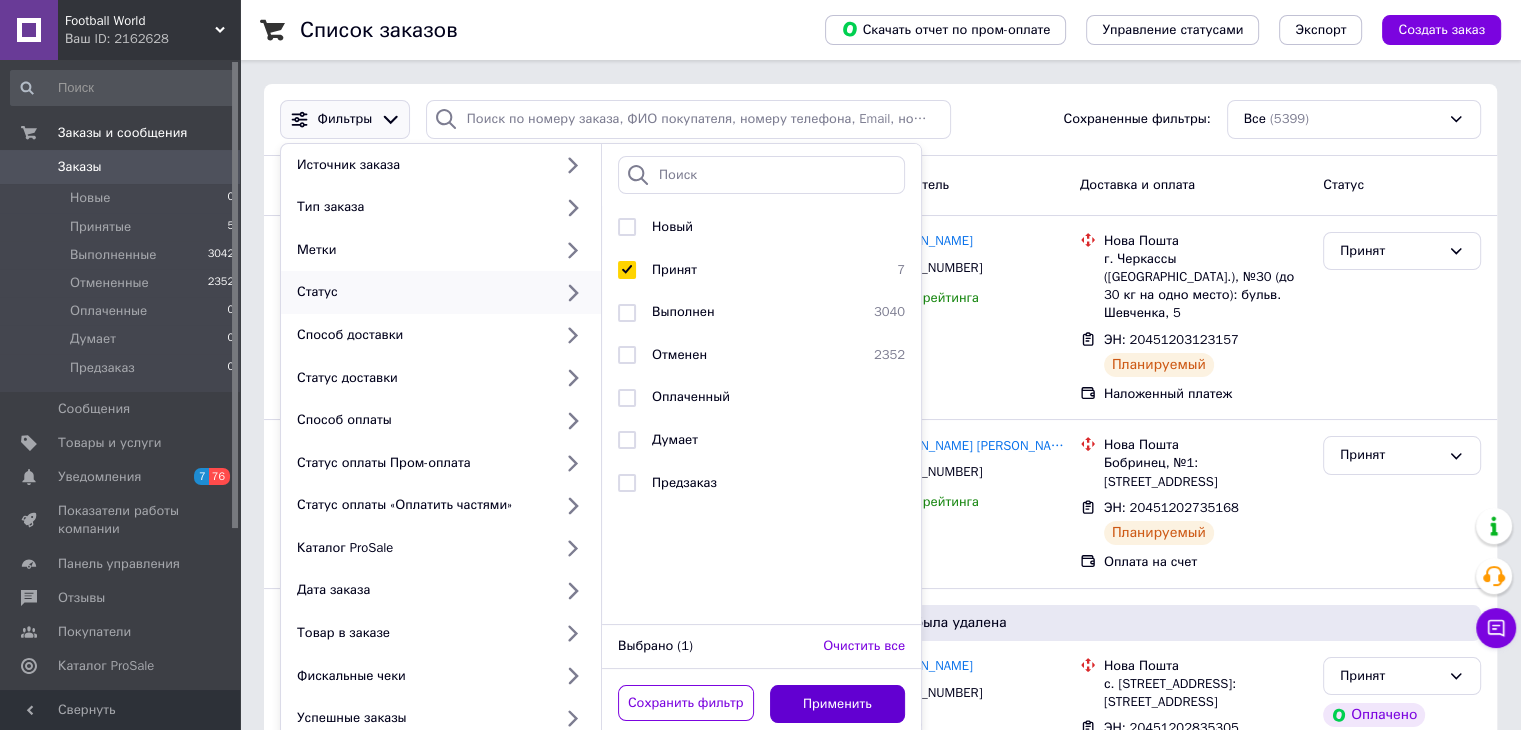 click on "Применить" at bounding box center (838, 704) 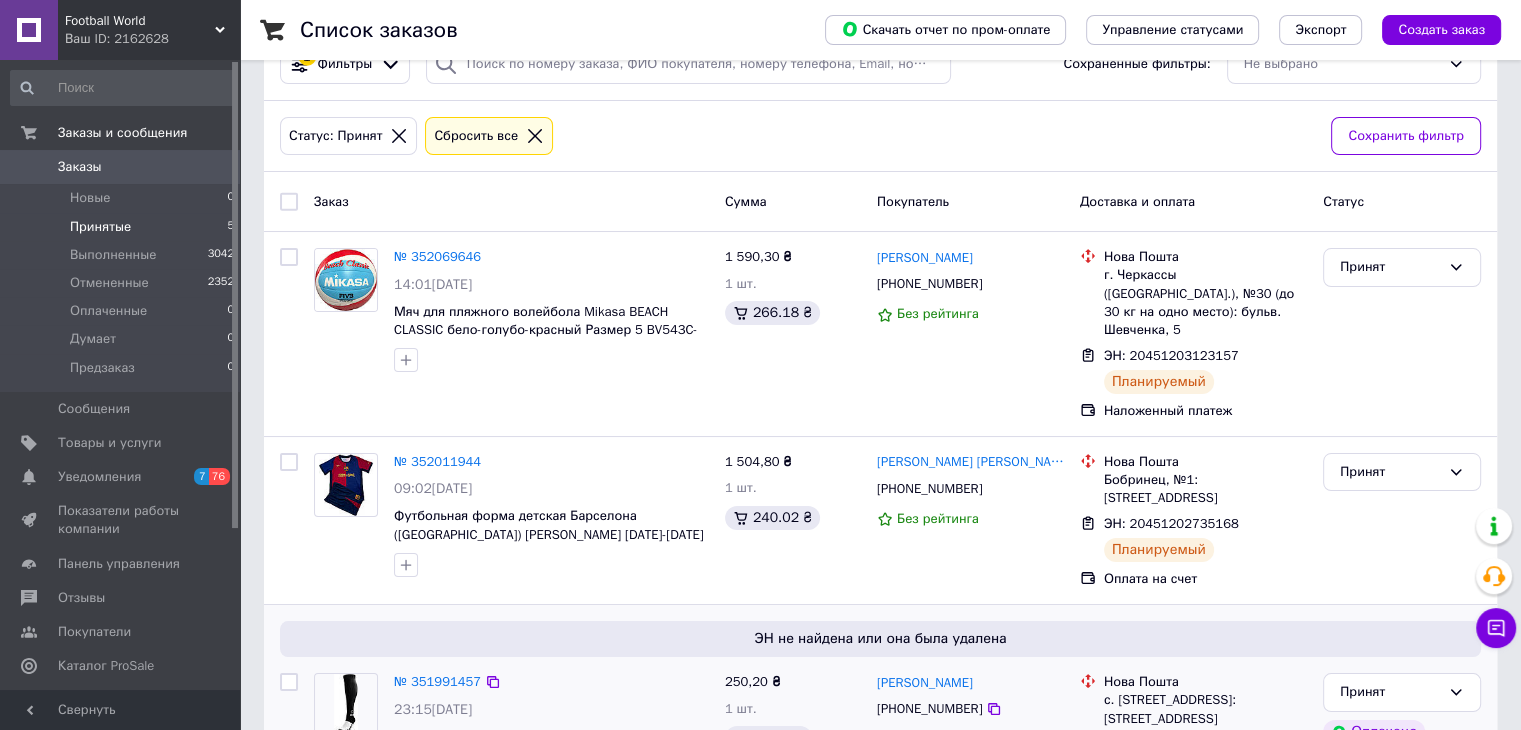 scroll, scrollTop: 0, scrollLeft: 0, axis: both 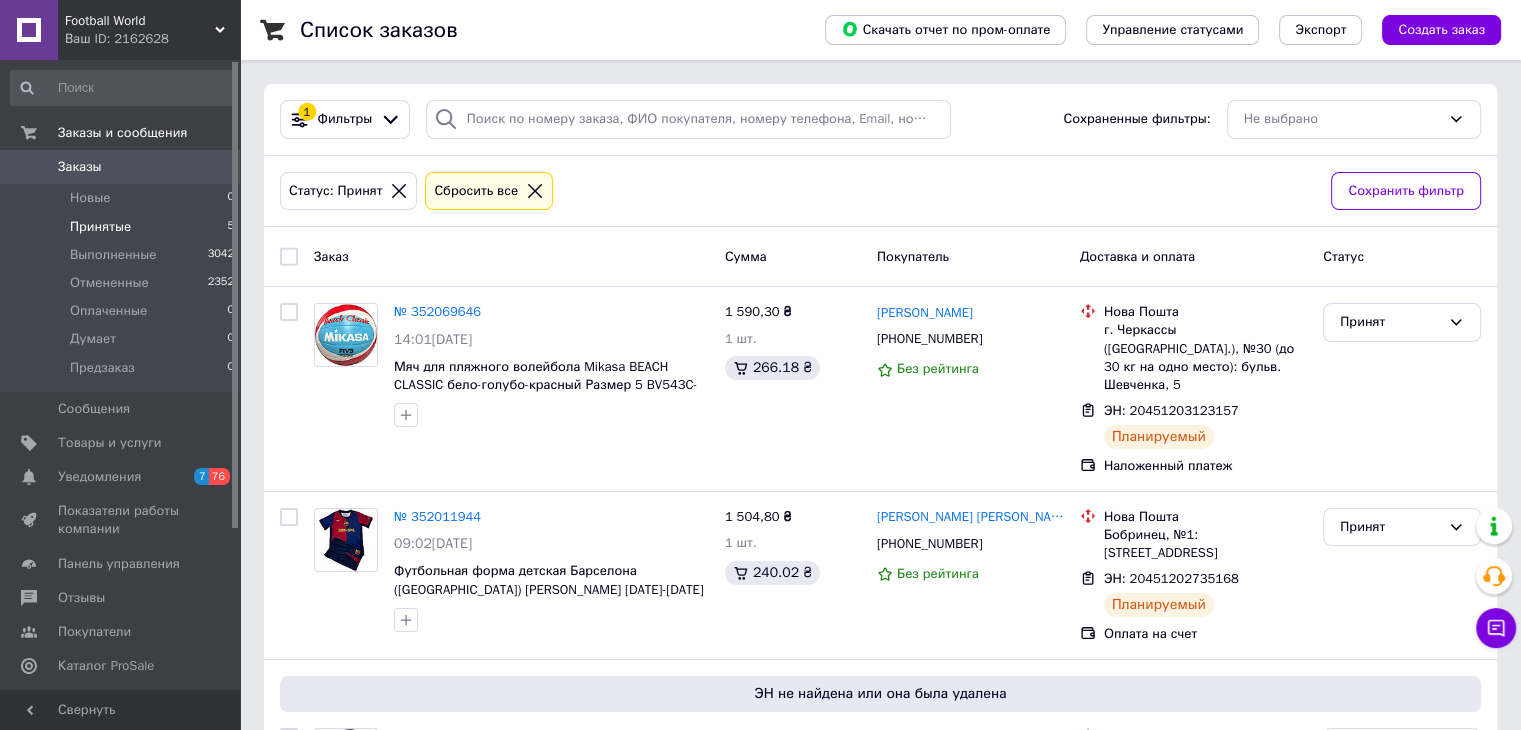 click 